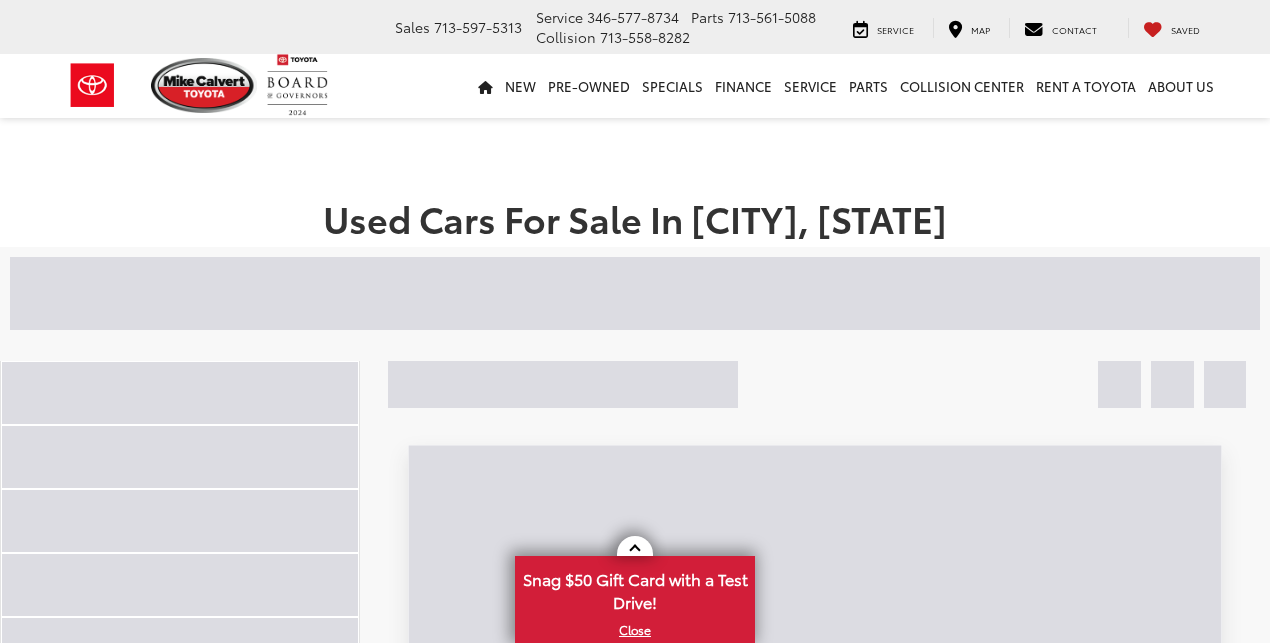 scroll, scrollTop: 0, scrollLeft: 0, axis: both 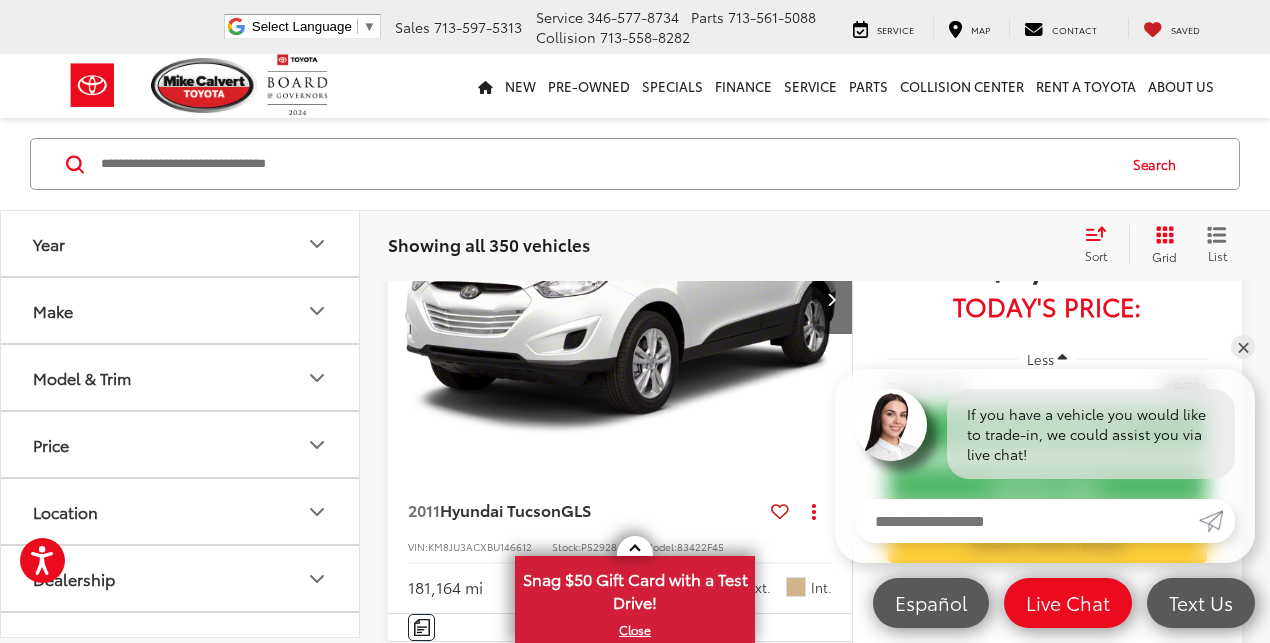 click 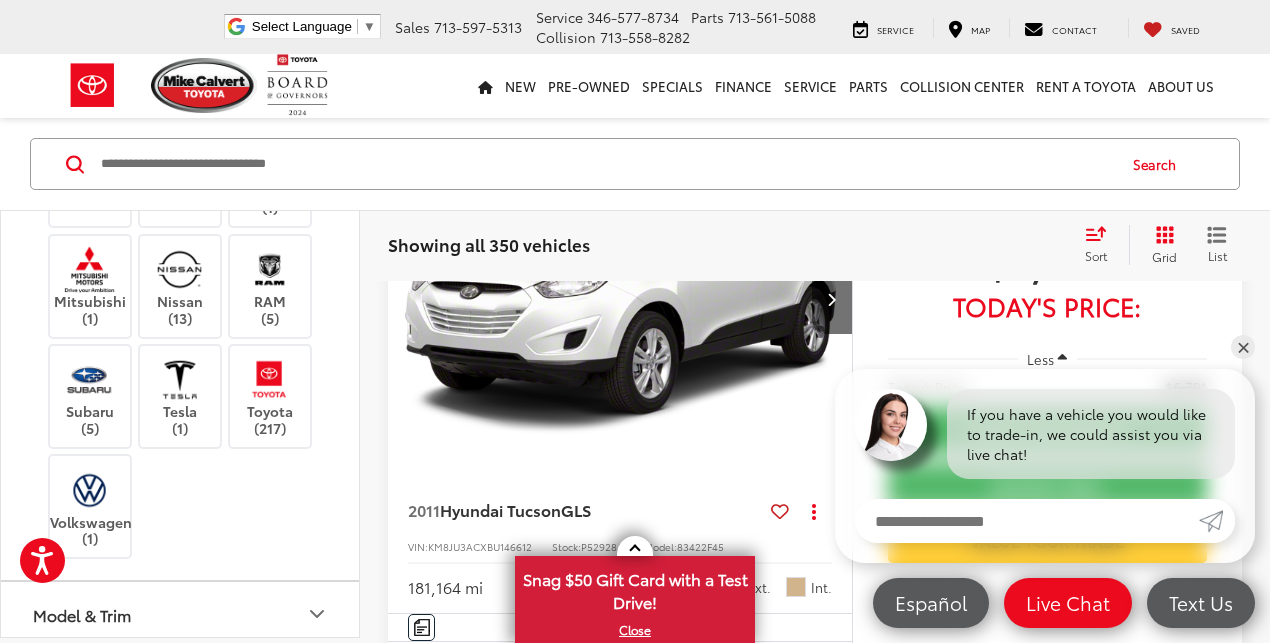 scroll, scrollTop: 766, scrollLeft: 0, axis: vertical 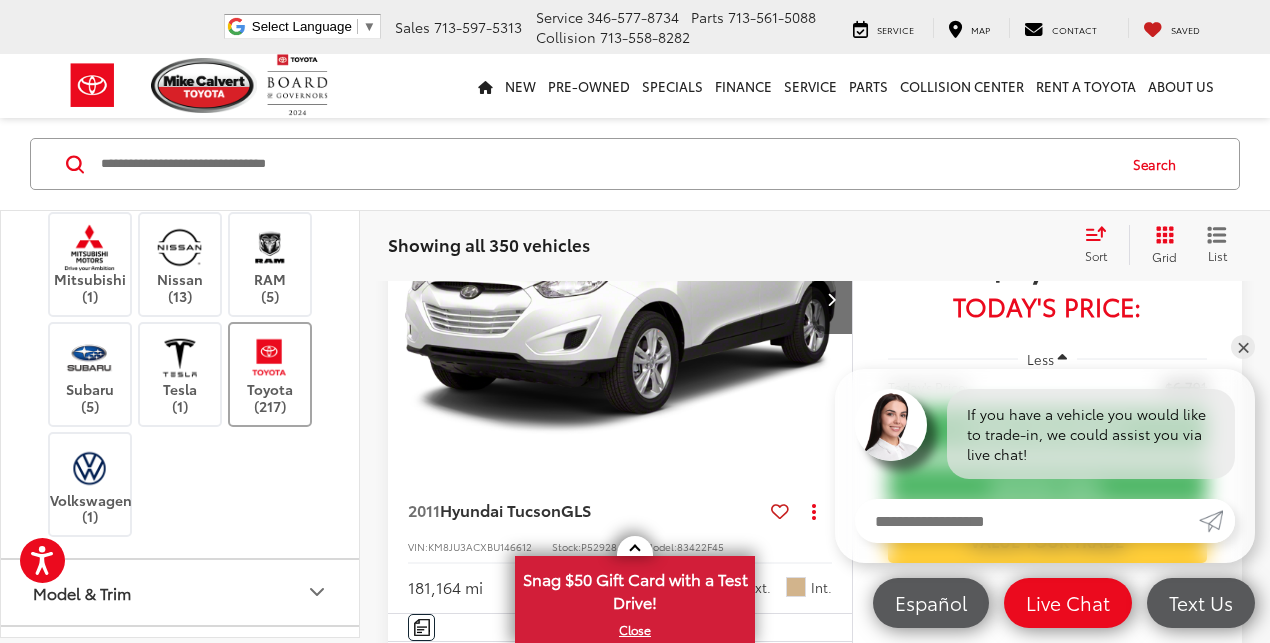 click on "Toyota   (217)" at bounding box center (270, 374) 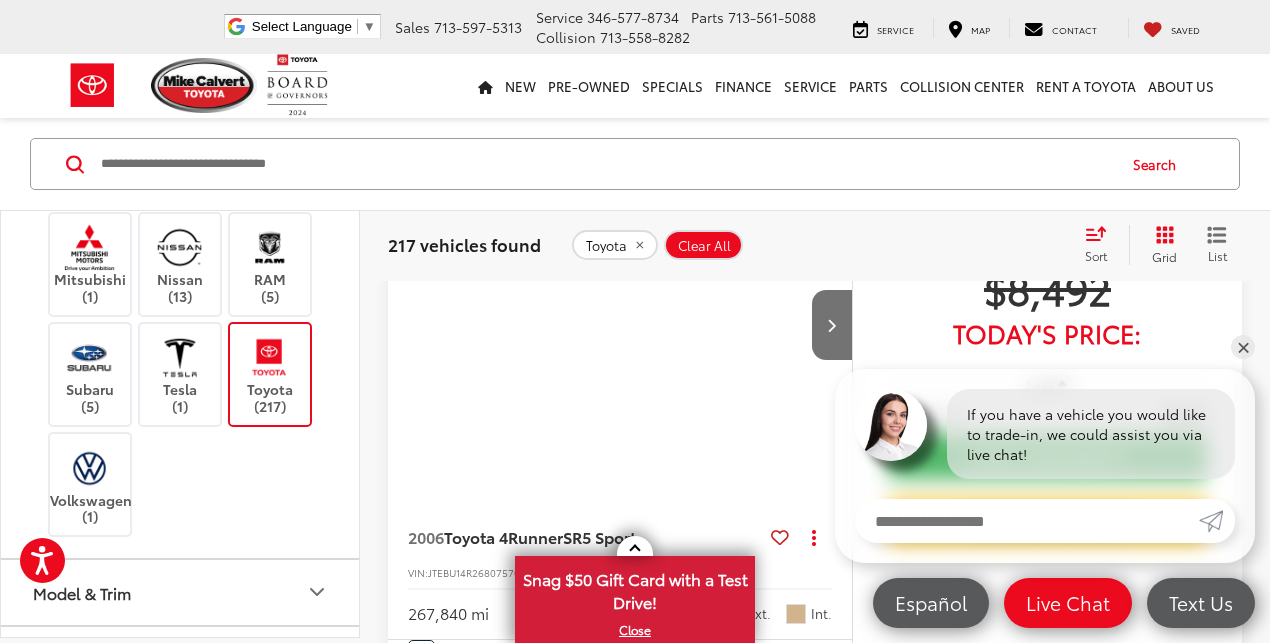 scroll, scrollTop: 129, scrollLeft: 0, axis: vertical 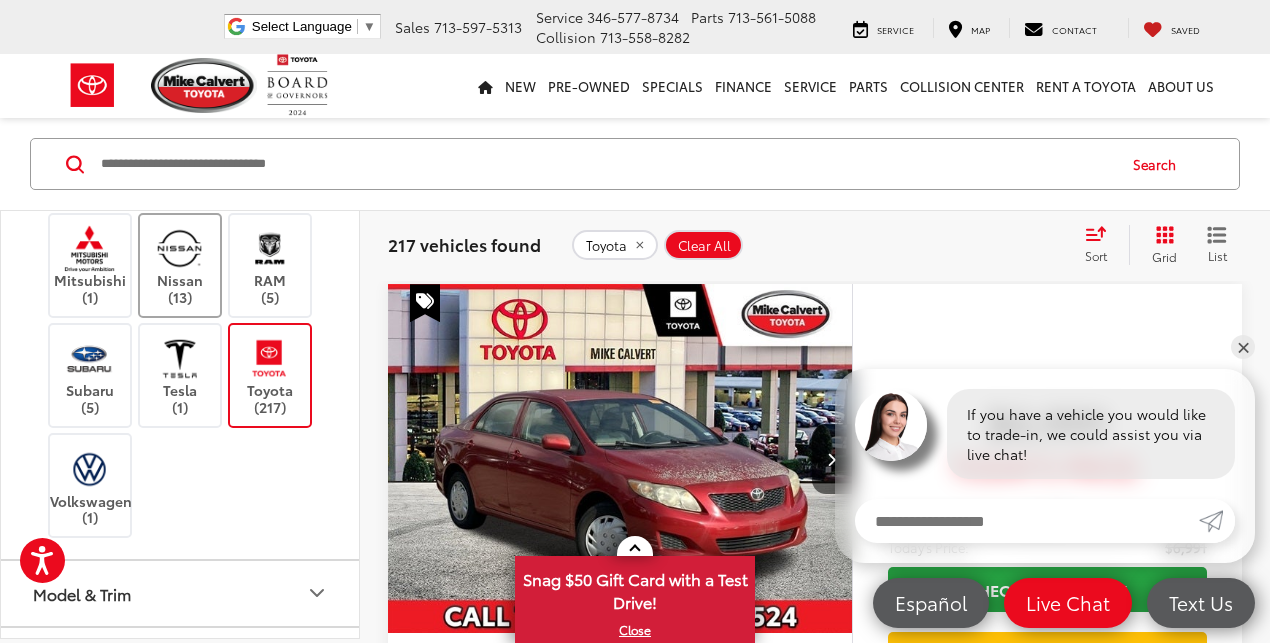 drag, startPoint x: 1269, startPoint y: 71, endPoint x: 210, endPoint y: 302, distance: 1083.9012 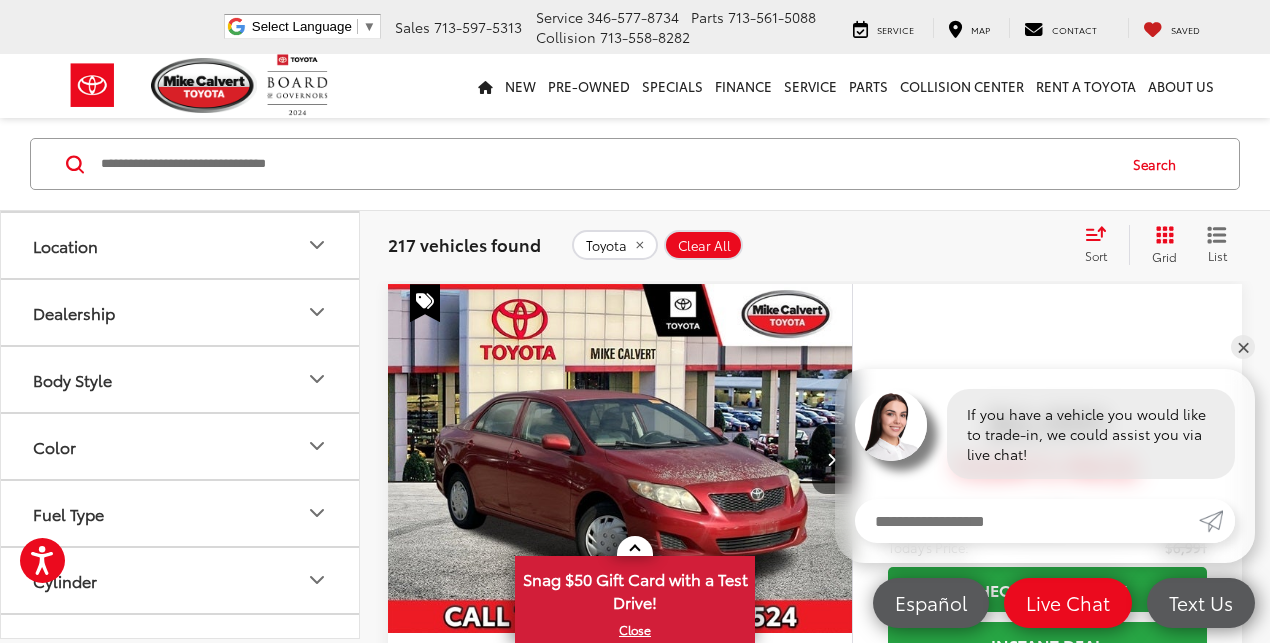 scroll, scrollTop: 1067, scrollLeft: 0, axis: vertical 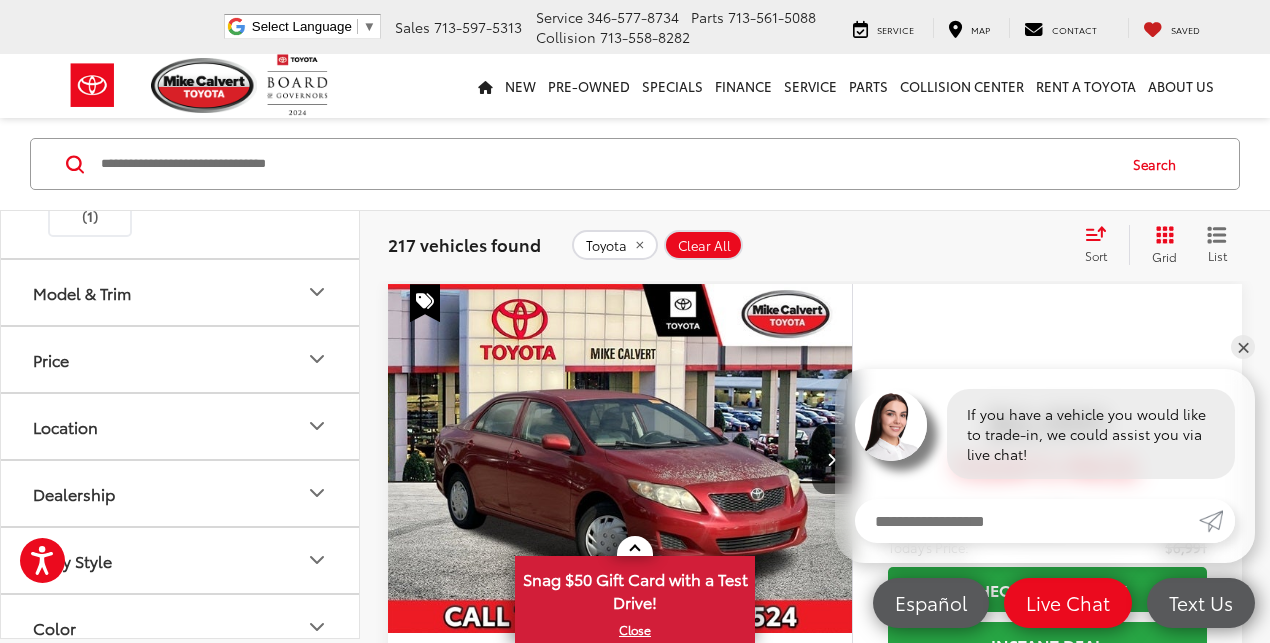 click on "Model & Trim" at bounding box center (181, 292) 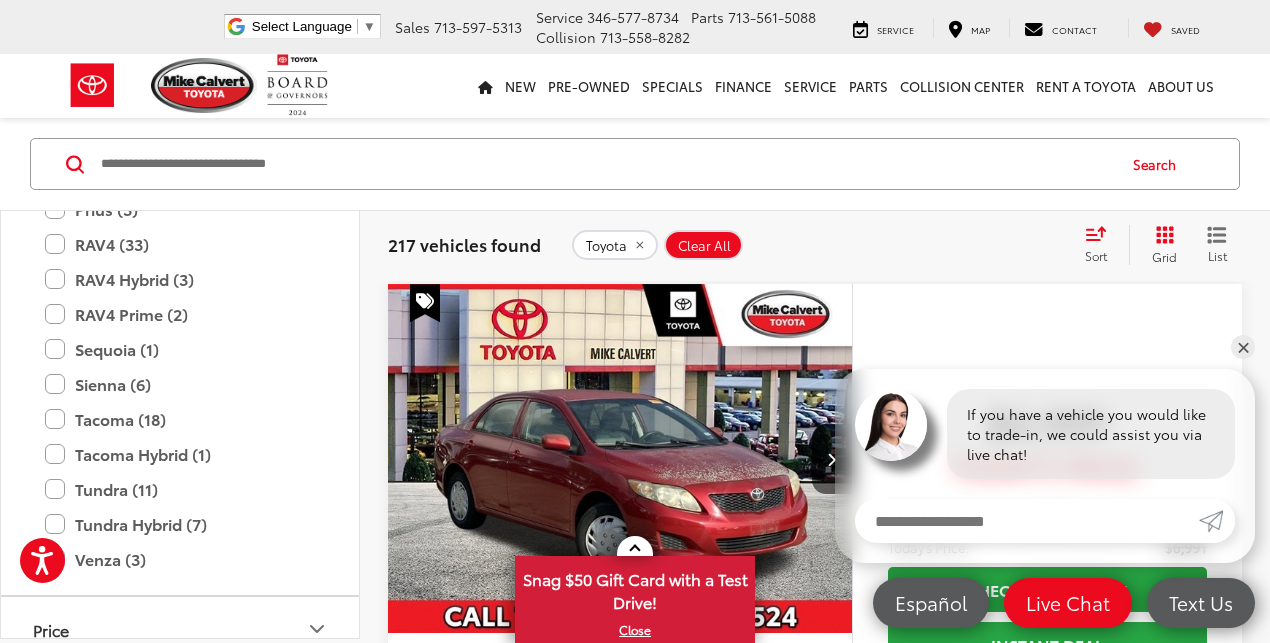 scroll, scrollTop: 1725, scrollLeft: 0, axis: vertical 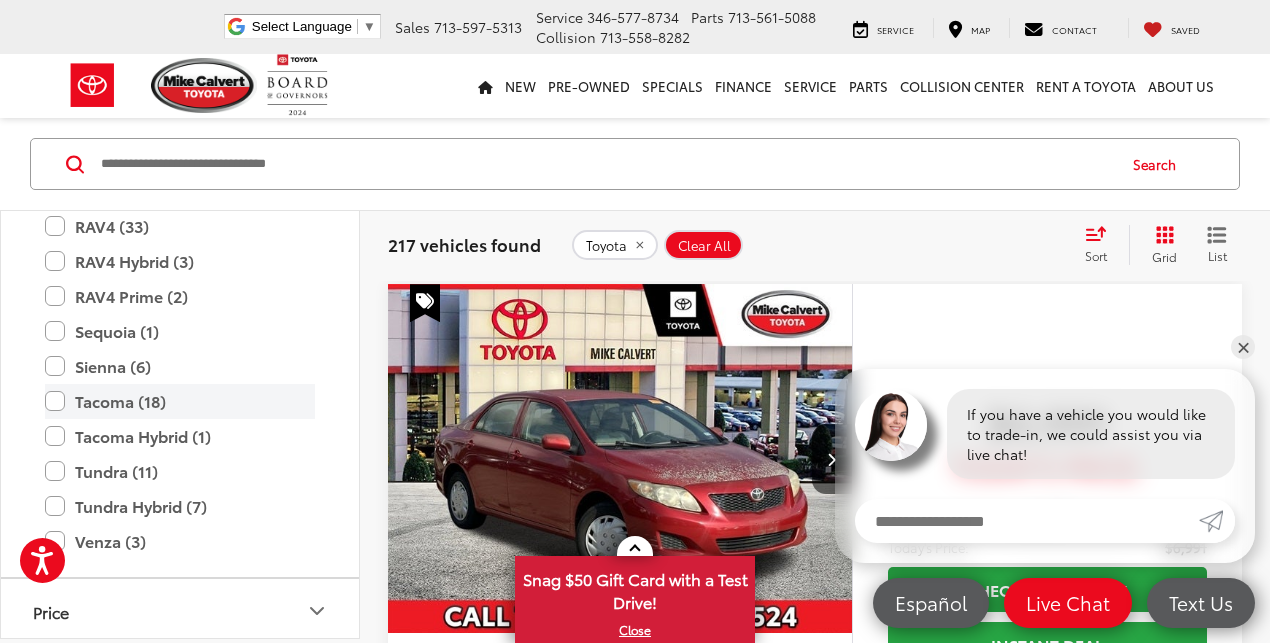 click on "Tacoma (18)" at bounding box center (180, 401) 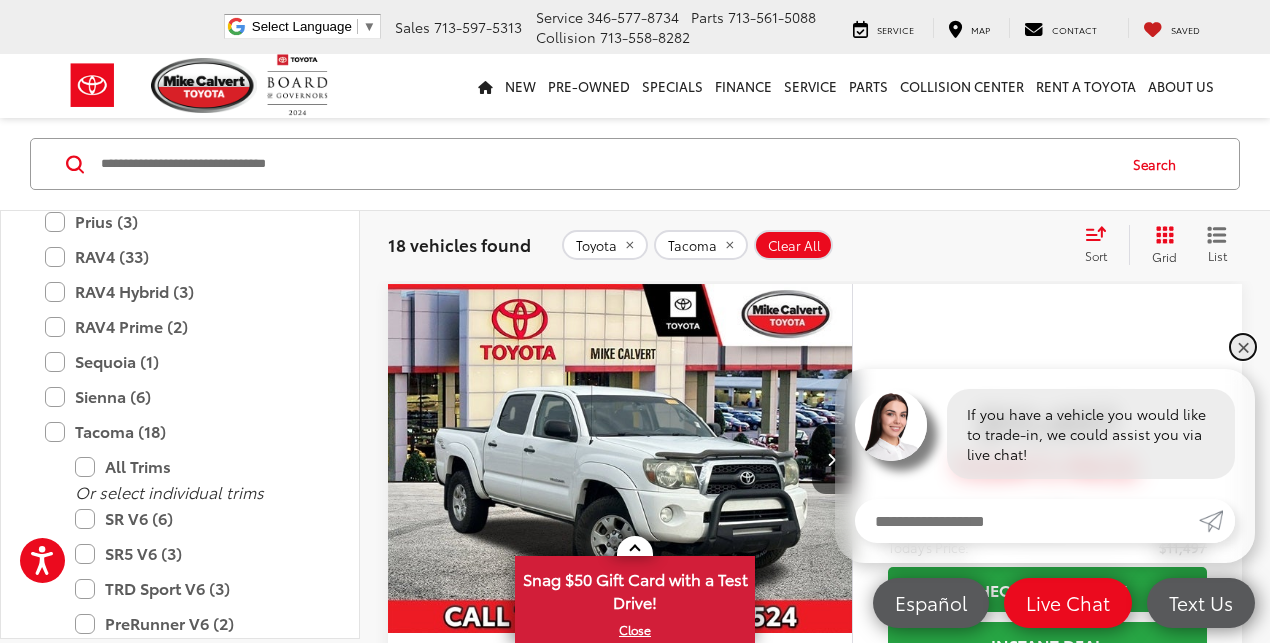 click on "✕" at bounding box center [1243, 347] 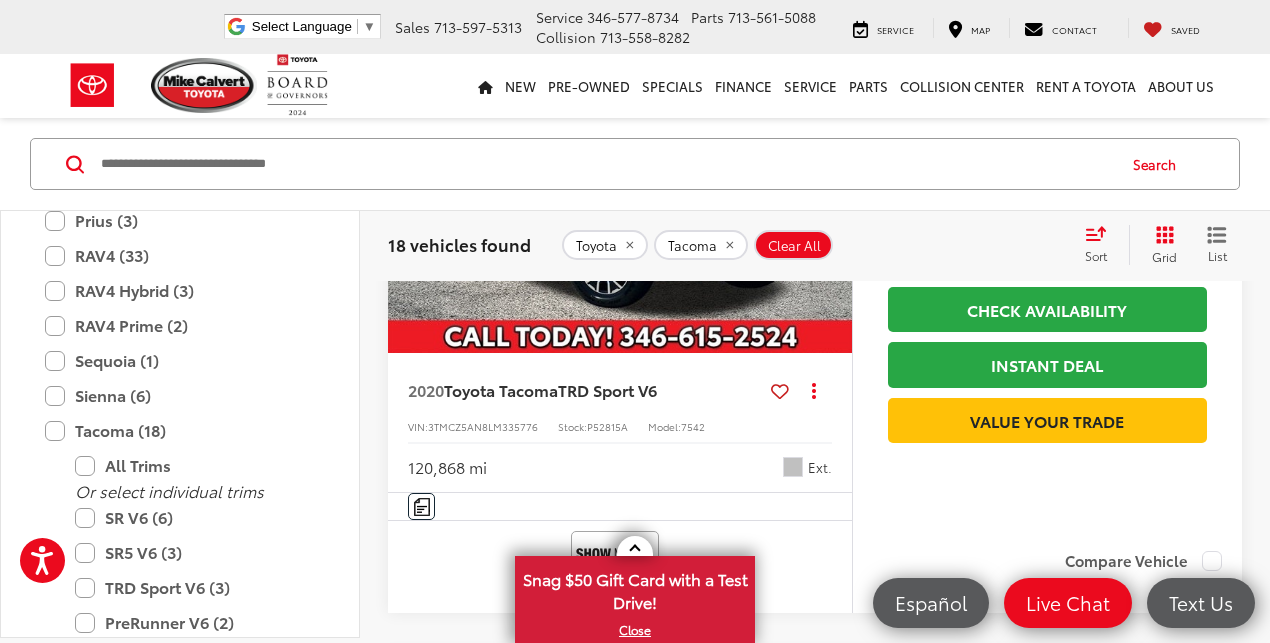scroll, scrollTop: 3736, scrollLeft: 0, axis: vertical 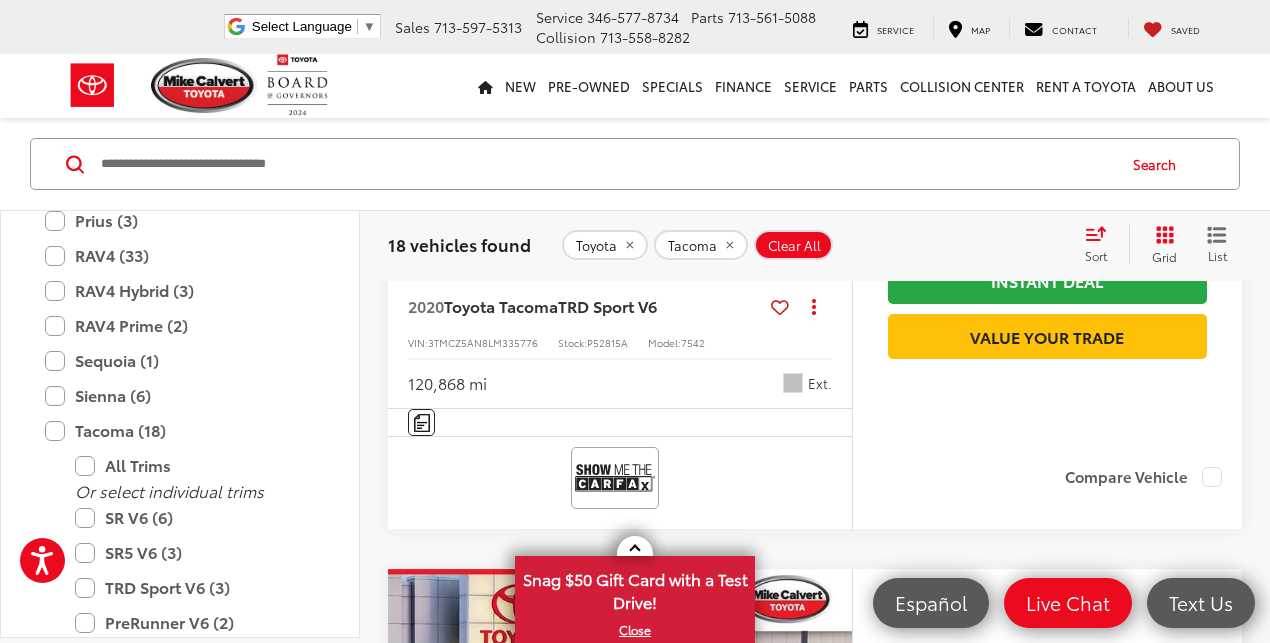 click at bounding box center (620, 95) 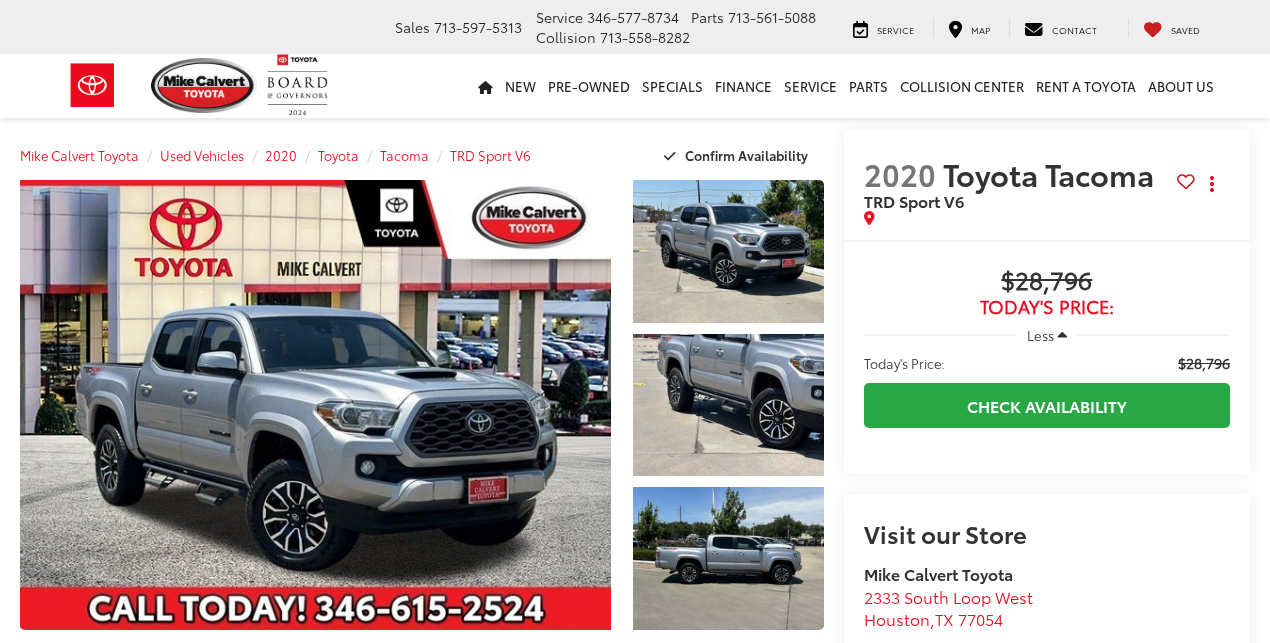 scroll, scrollTop: 0, scrollLeft: 0, axis: both 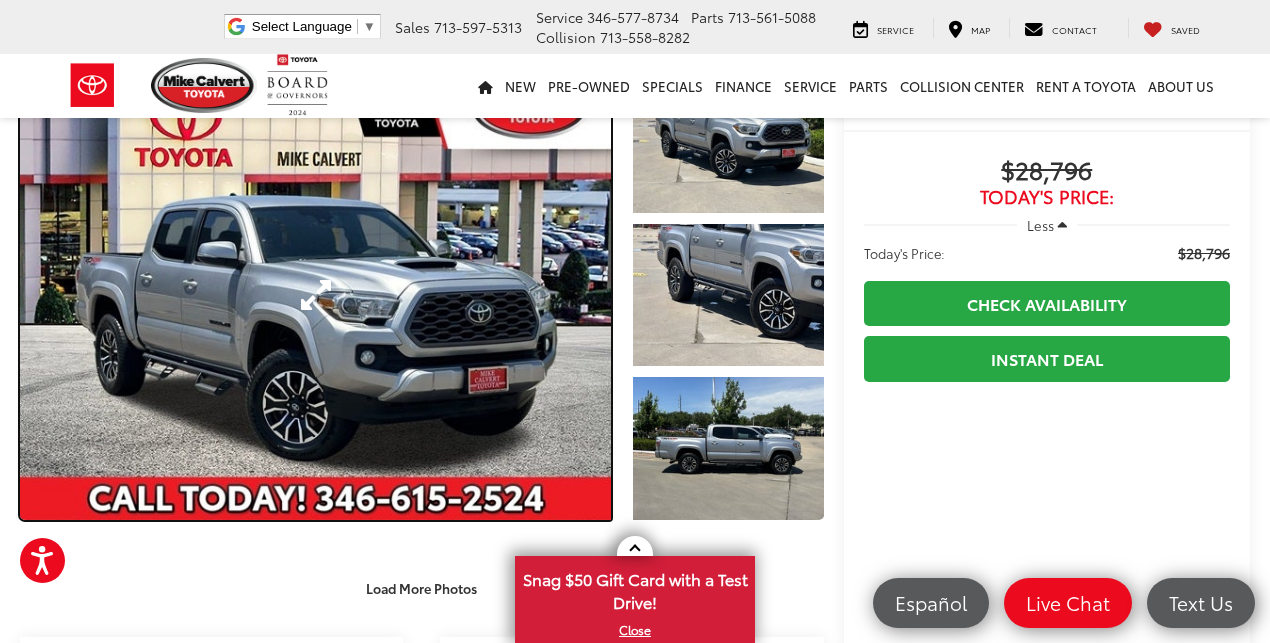 click at bounding box center (315, 295) 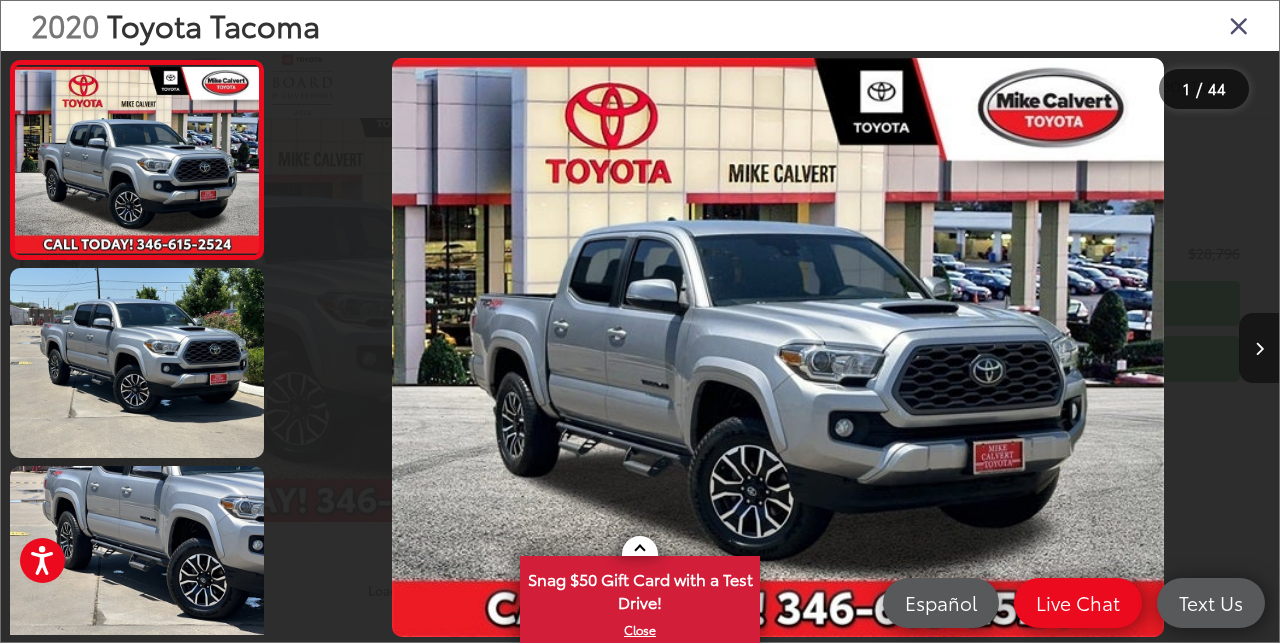 click at bounding box center (1259, 348) 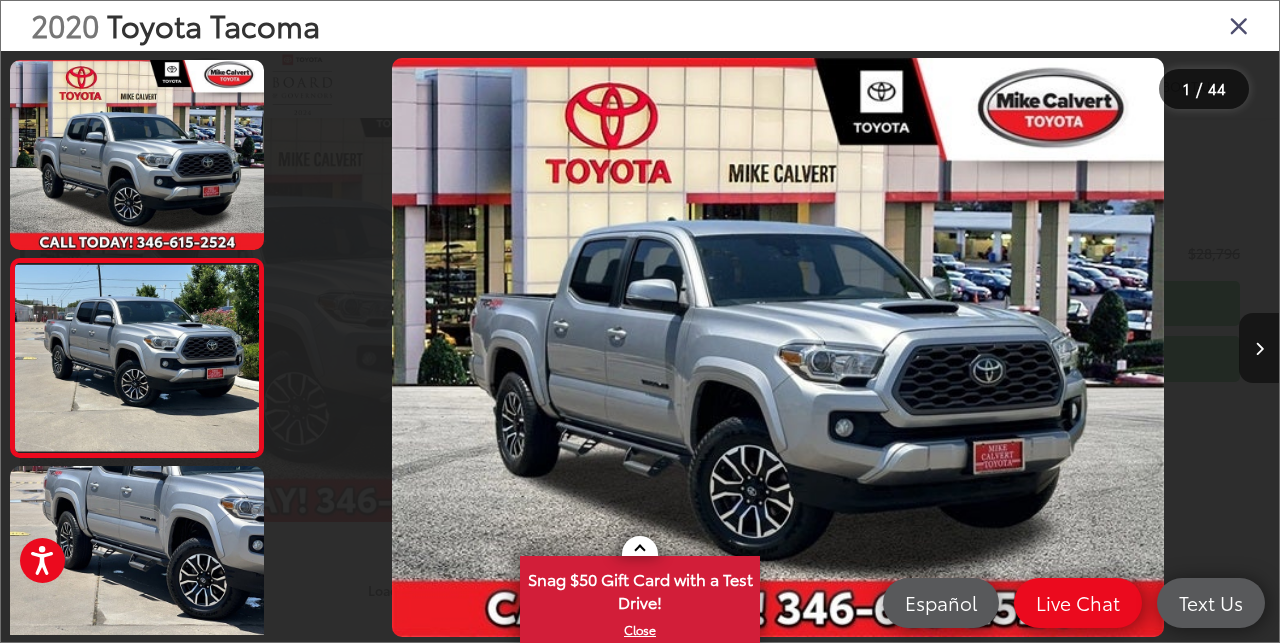 scroll, scrollTop: 0, scrollLeft: 271, axis: horizontal 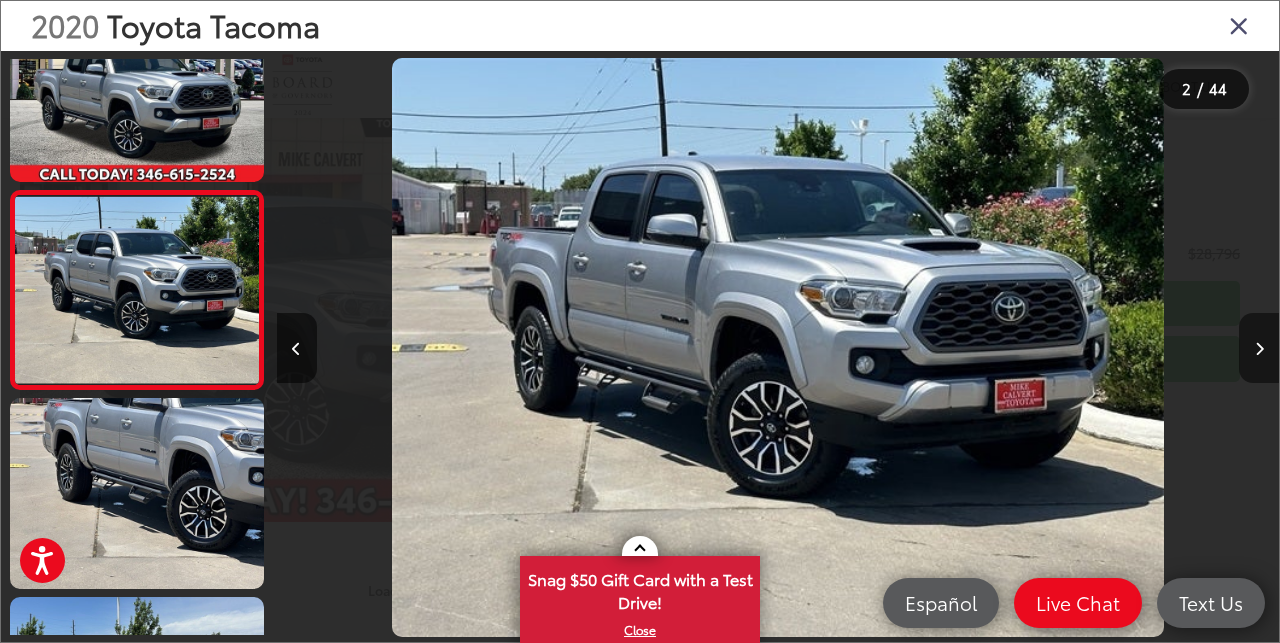 click at bounding box center [1259, 348] 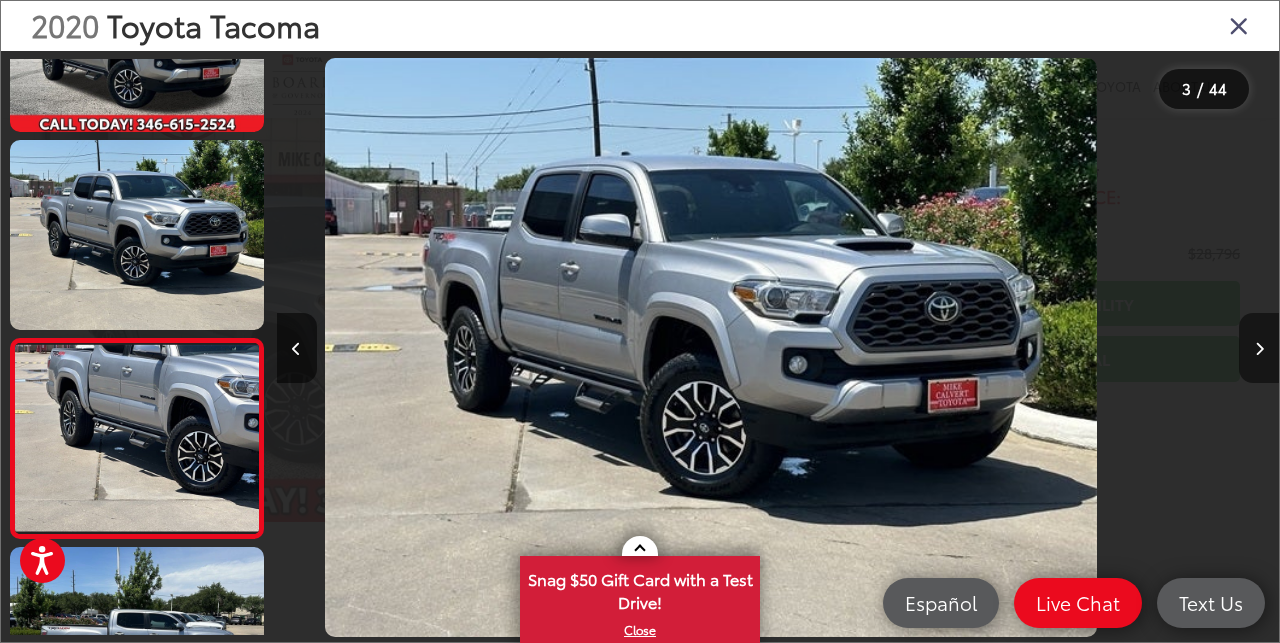 scroll, scrollTop: 242, scrollLeft: 0, axis: vertical 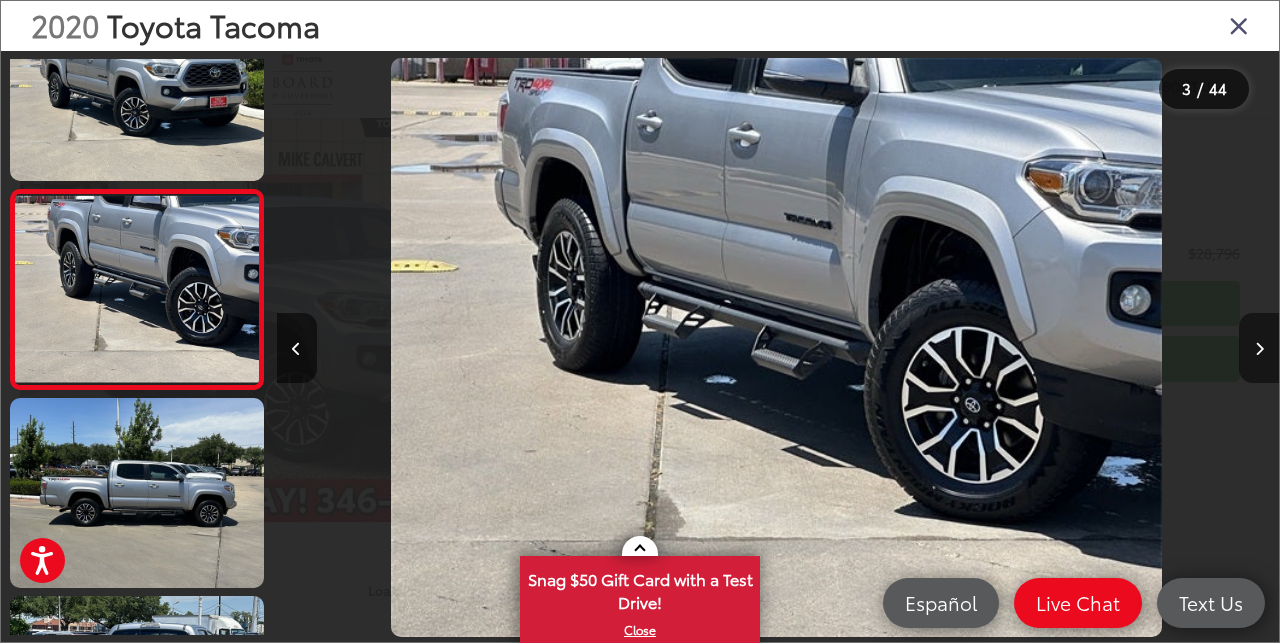 click at bounding box center (1259, 348) 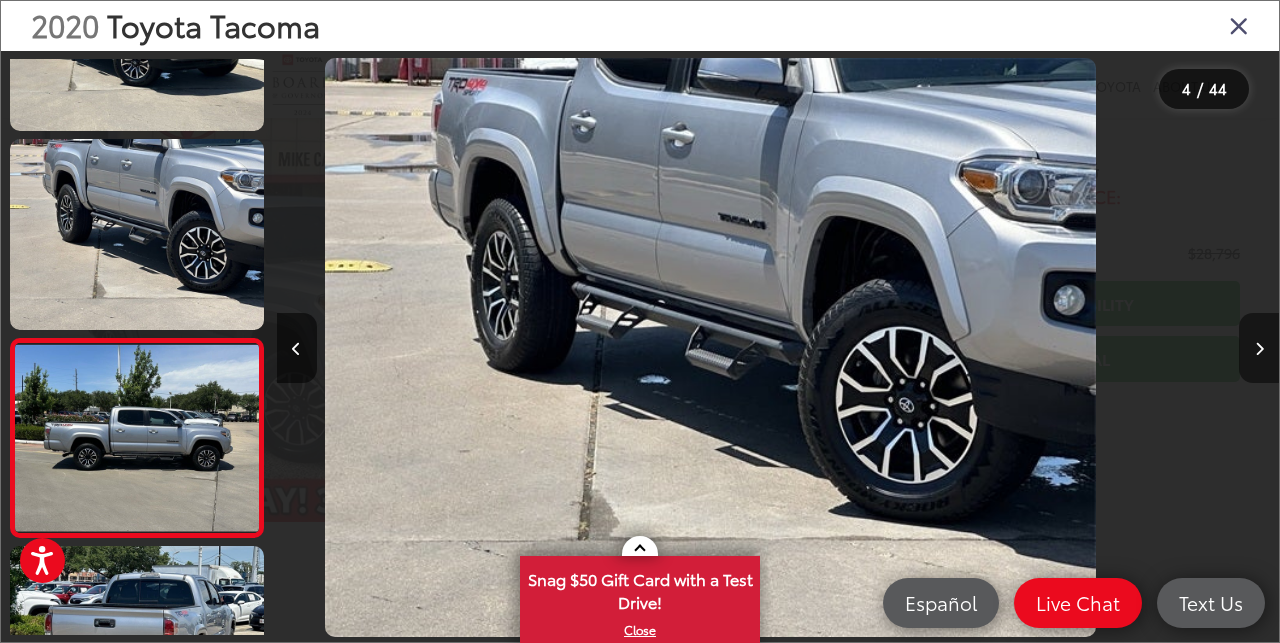 scroll, scrollTop: 440, scrollLeft: 0, axis: vertical 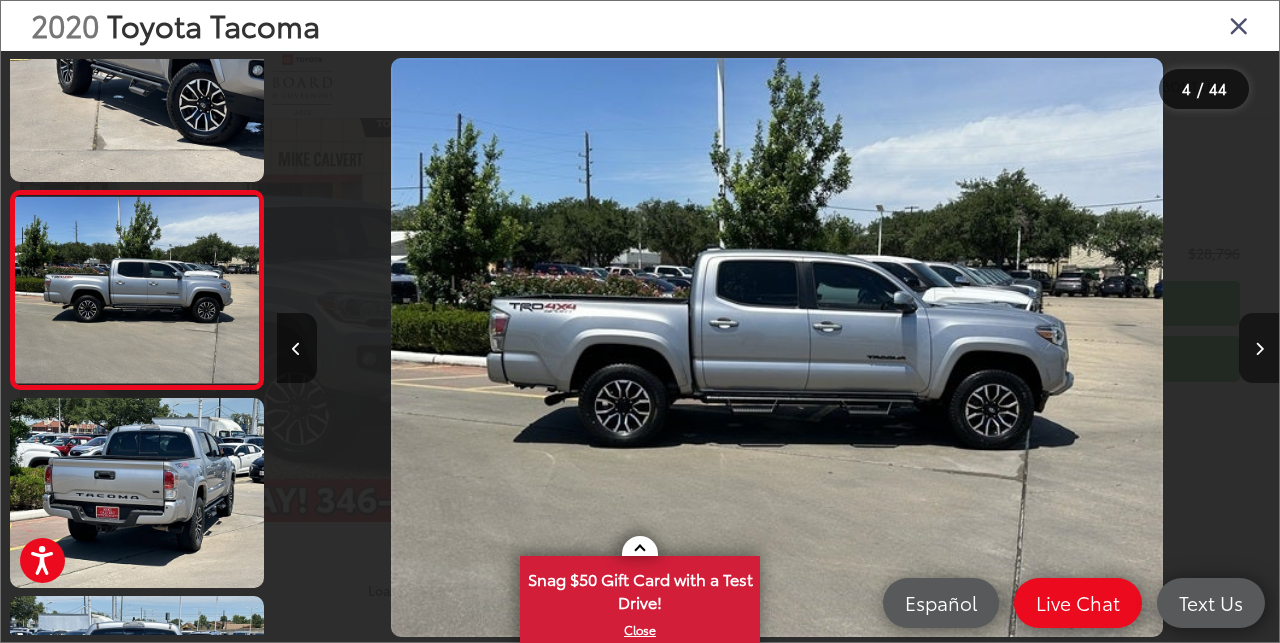 click at bounding box center (1259, 348) 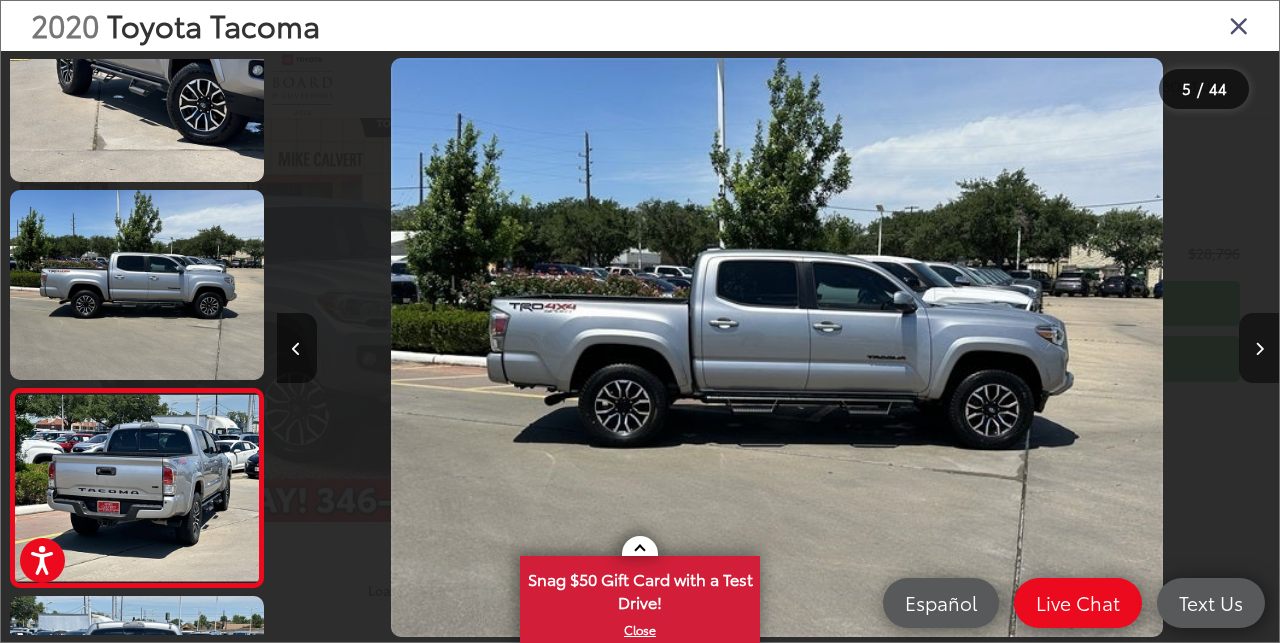 scroll, scrollTop: 0, scrollLeft: 3280, axis: horizontal 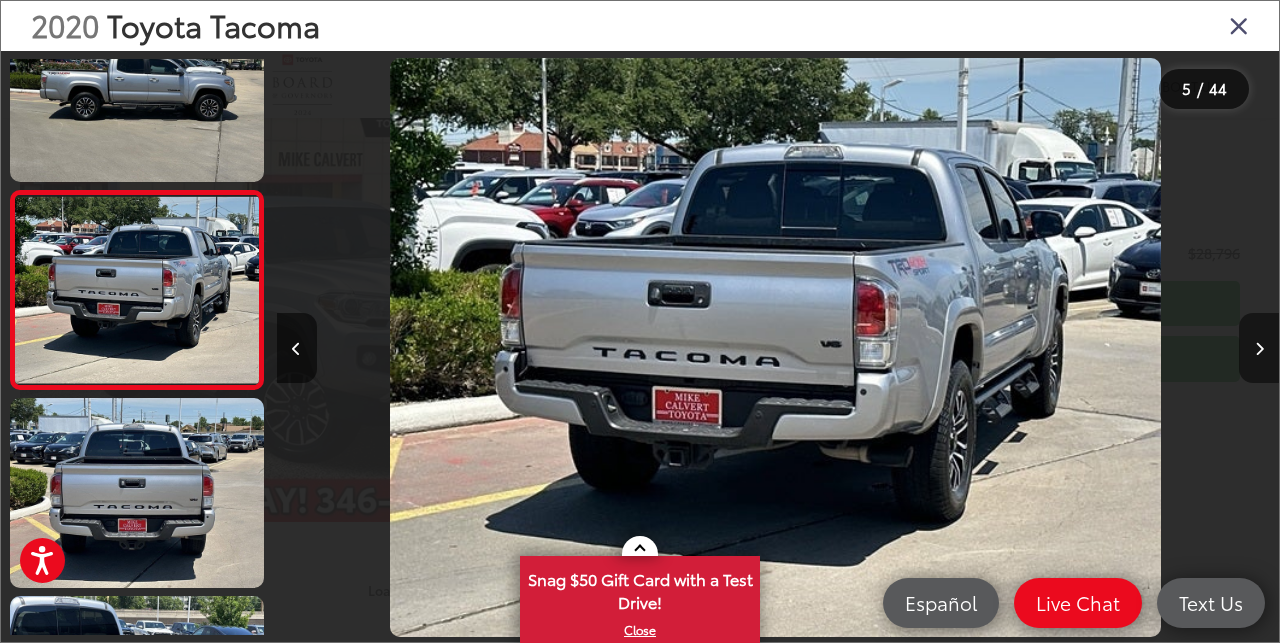 click at bounding box center [1259, 348] 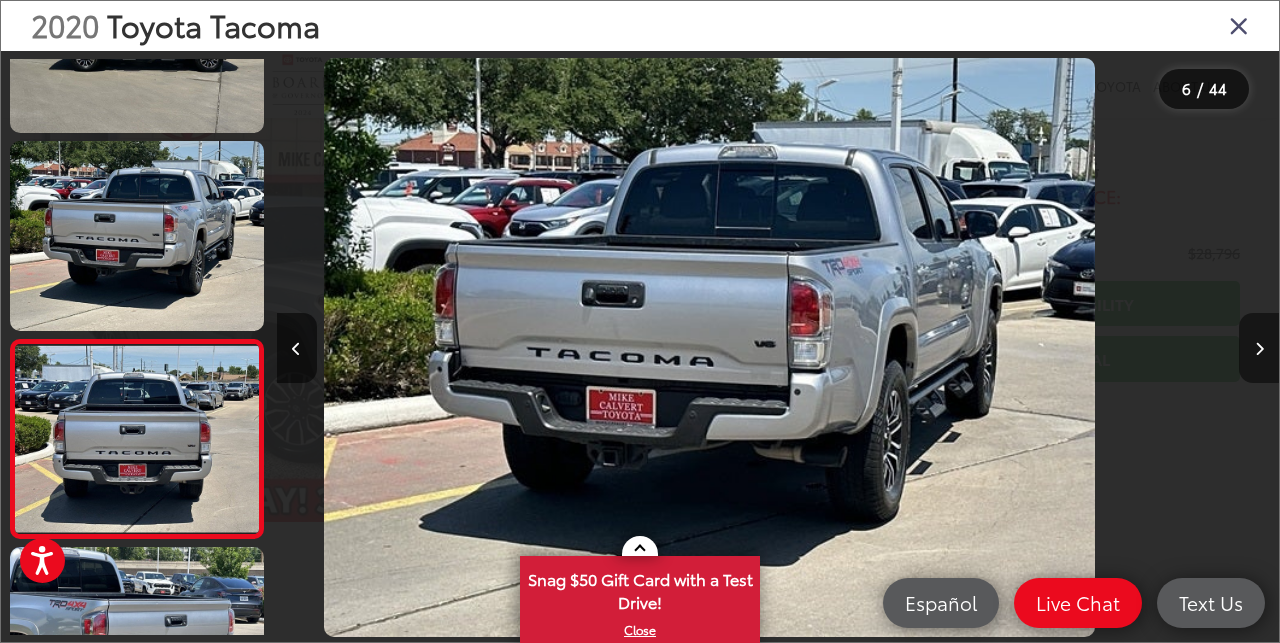 scroll, scrollTop: 823, scrollLeft: 0, axis: vertical 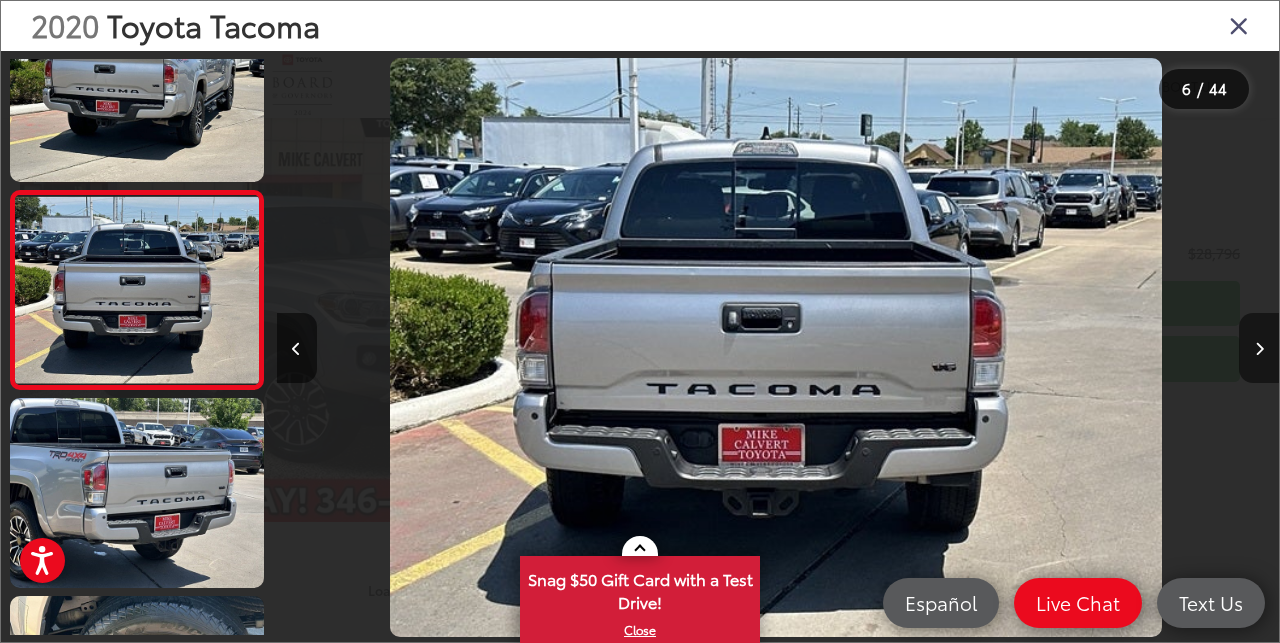 click at bounding box center [1259, 348] 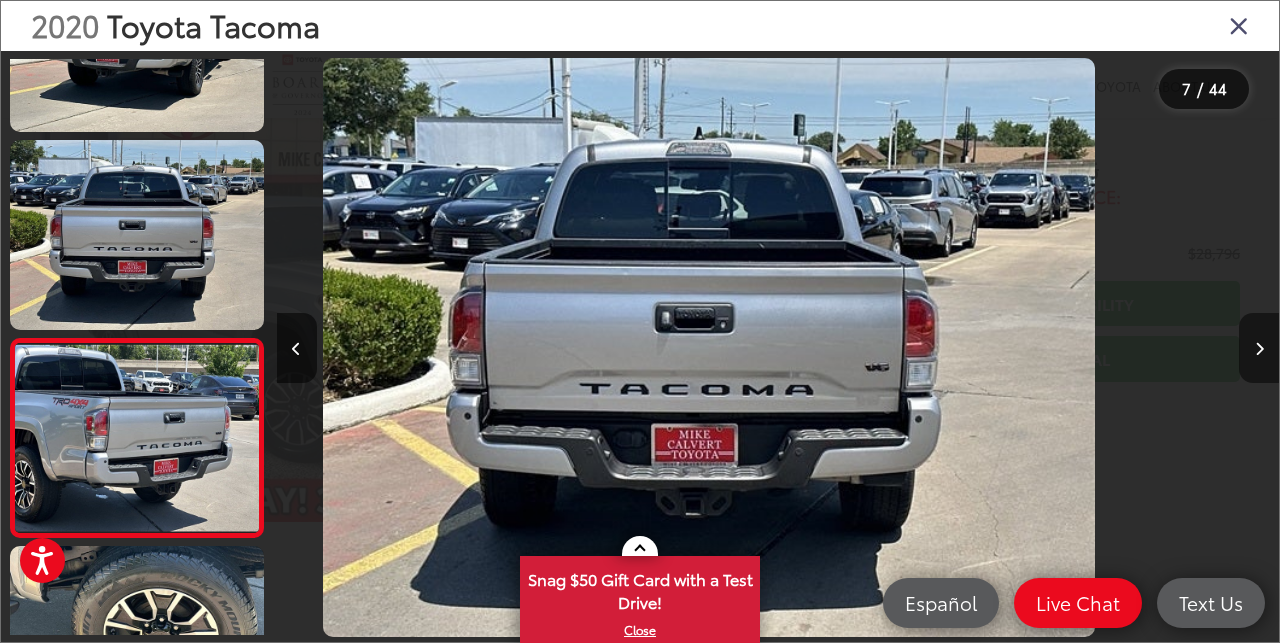 scroll, scrollTop: 1021, scrollLeft: 0, axis: vertical 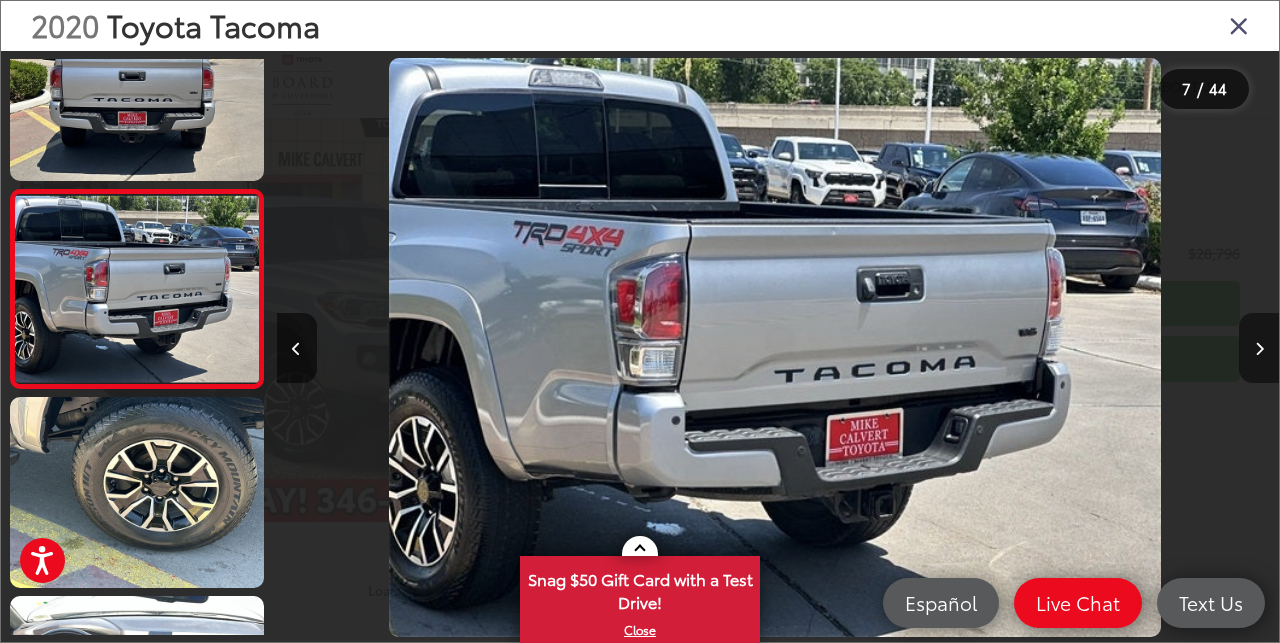 click at bounding box center (1259, 348) 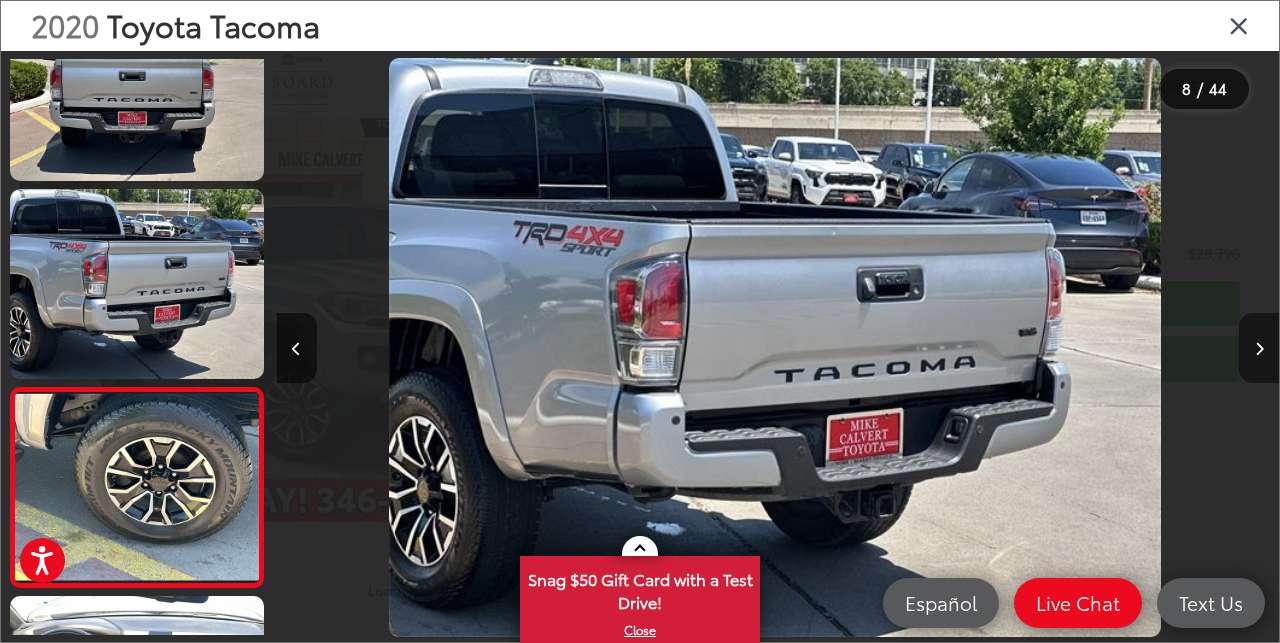 scroll, scrollTop: 0, scrollLeft: 6288, axis: horizontal 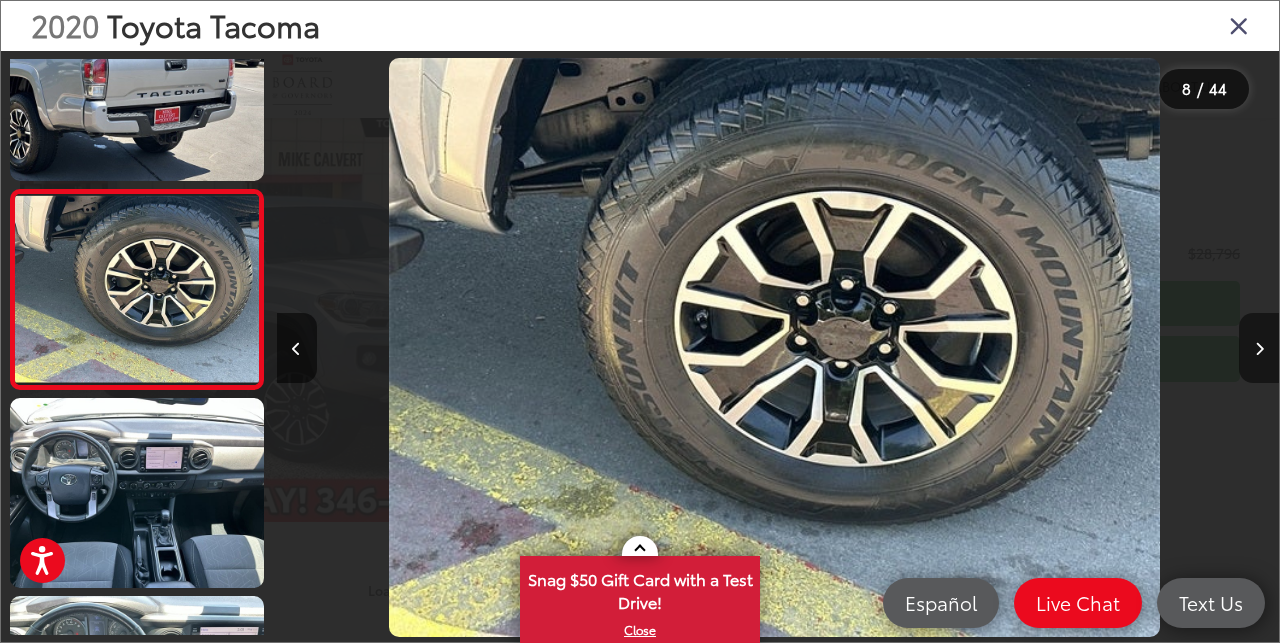 click at bounding box center [1259, 348] 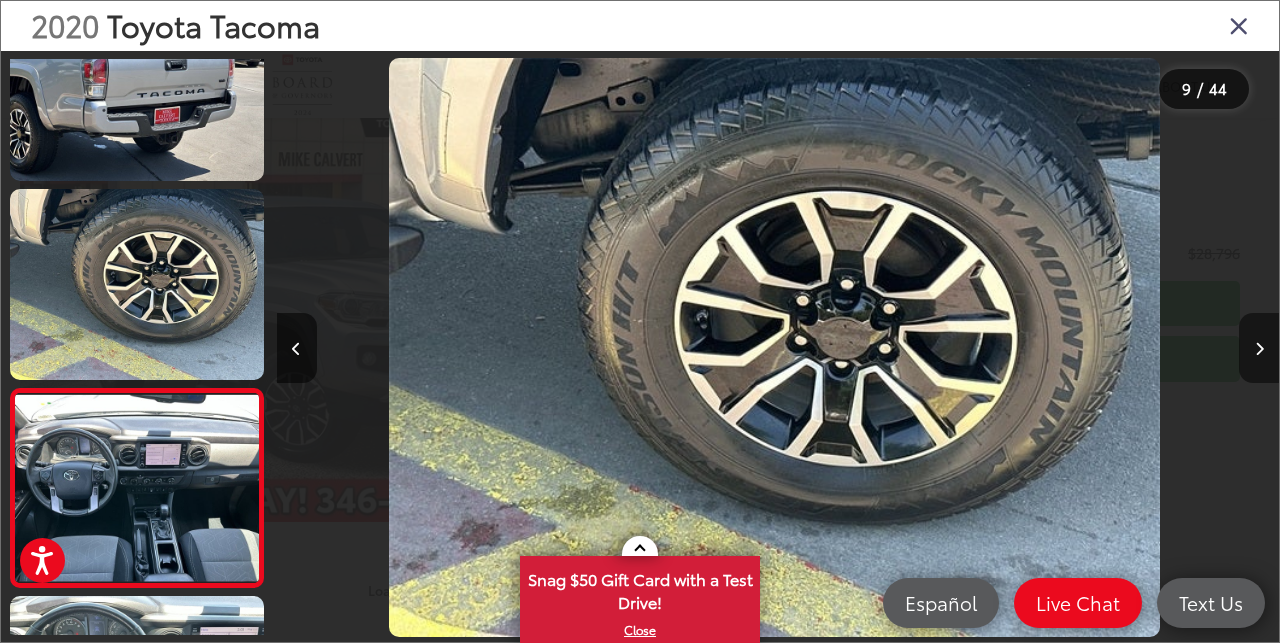 scroll, scrollTop: 0, scrollLeft: 7086, axis: horizontal 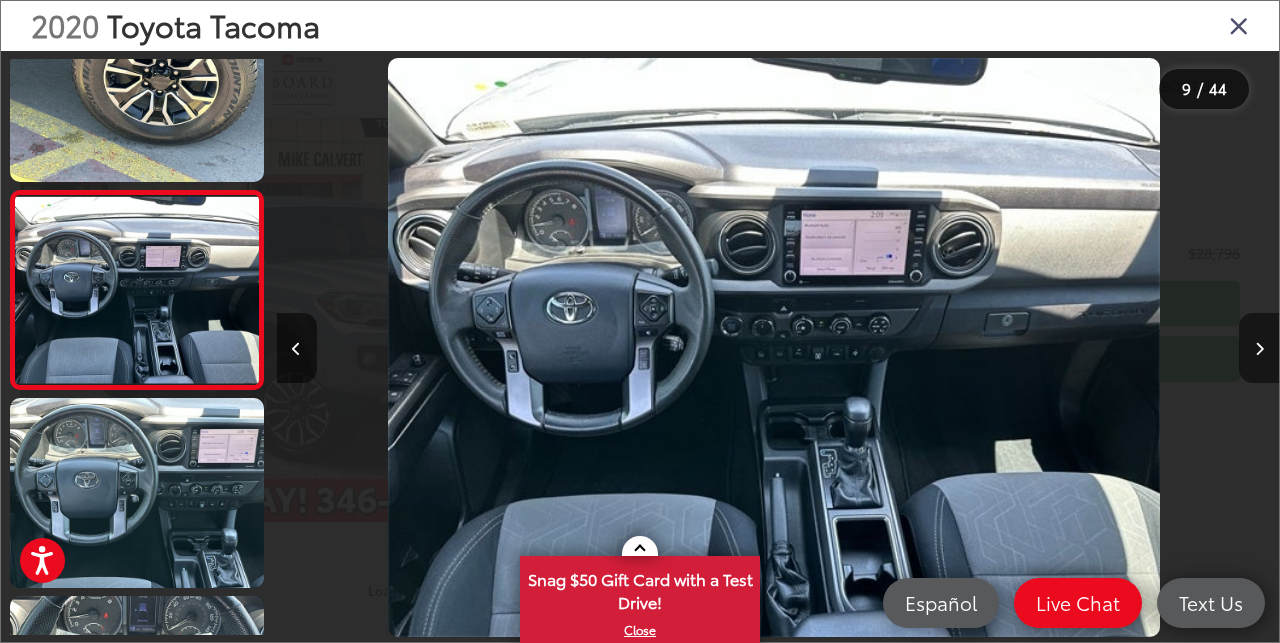 click at bounding box center (1259, 348) 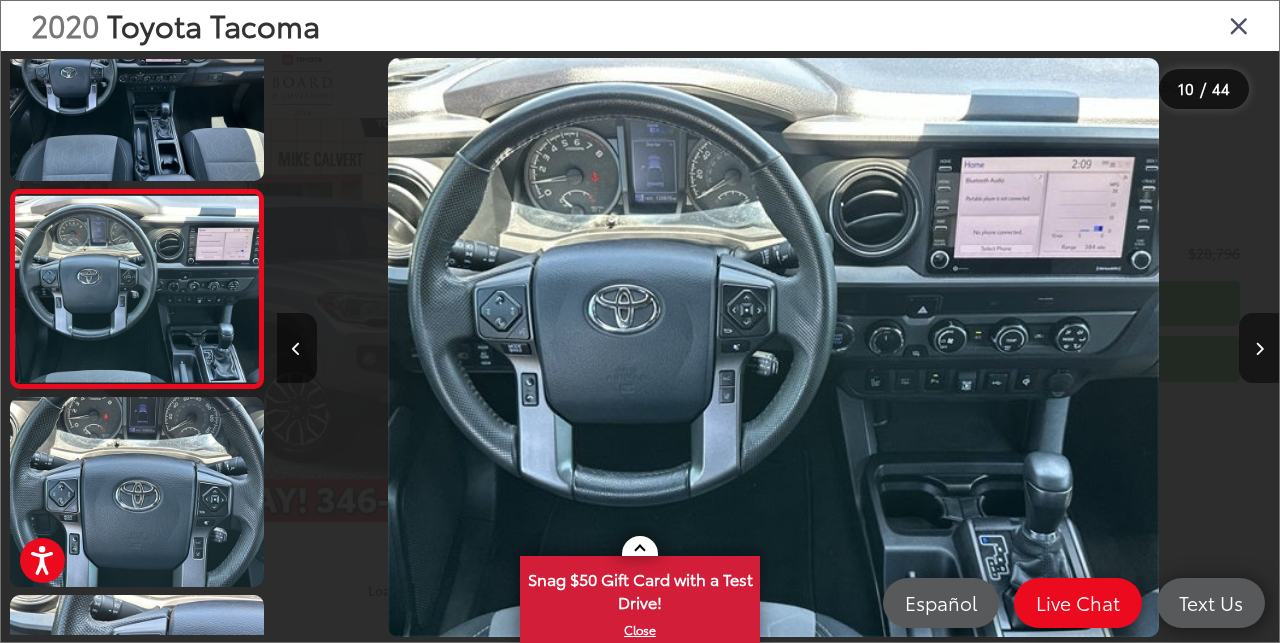 click at bounding box center [1259, 348] 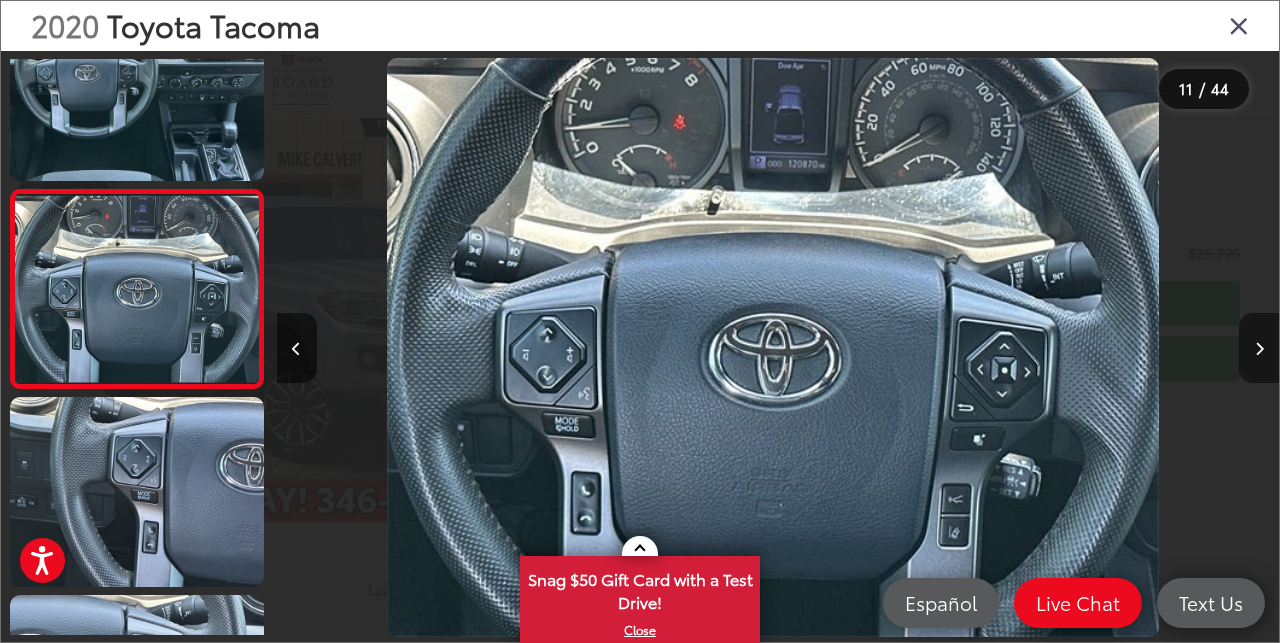 click at bounding box center (1259, 348) 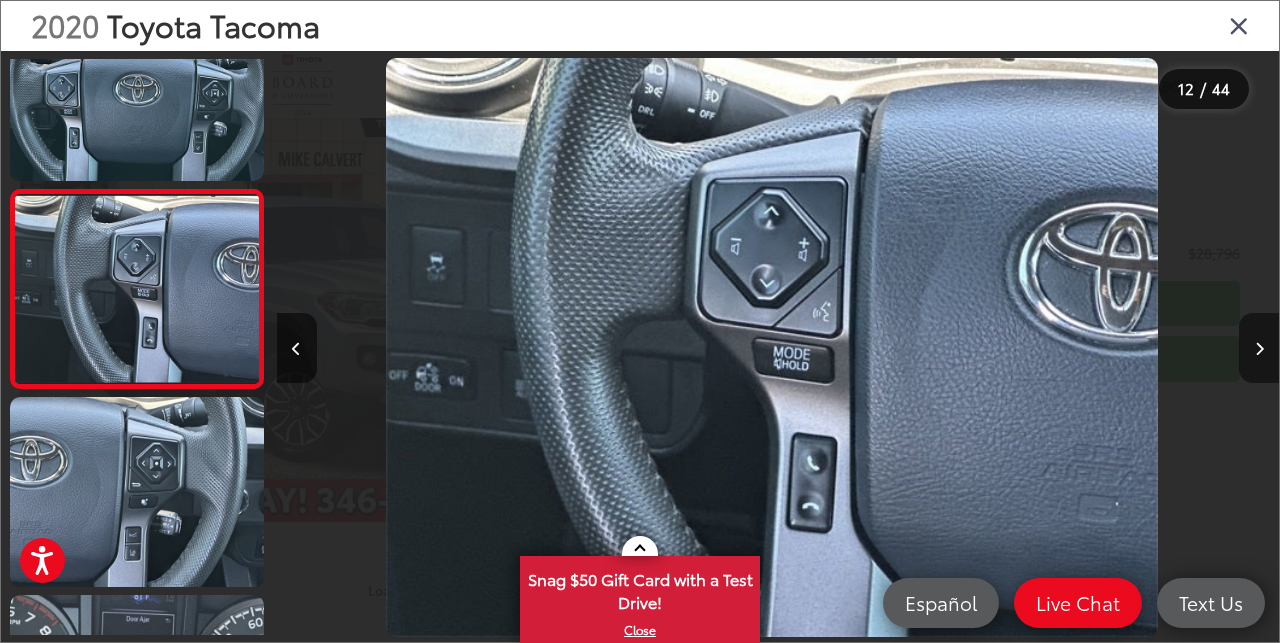 click at bounding box center [1259, 348] 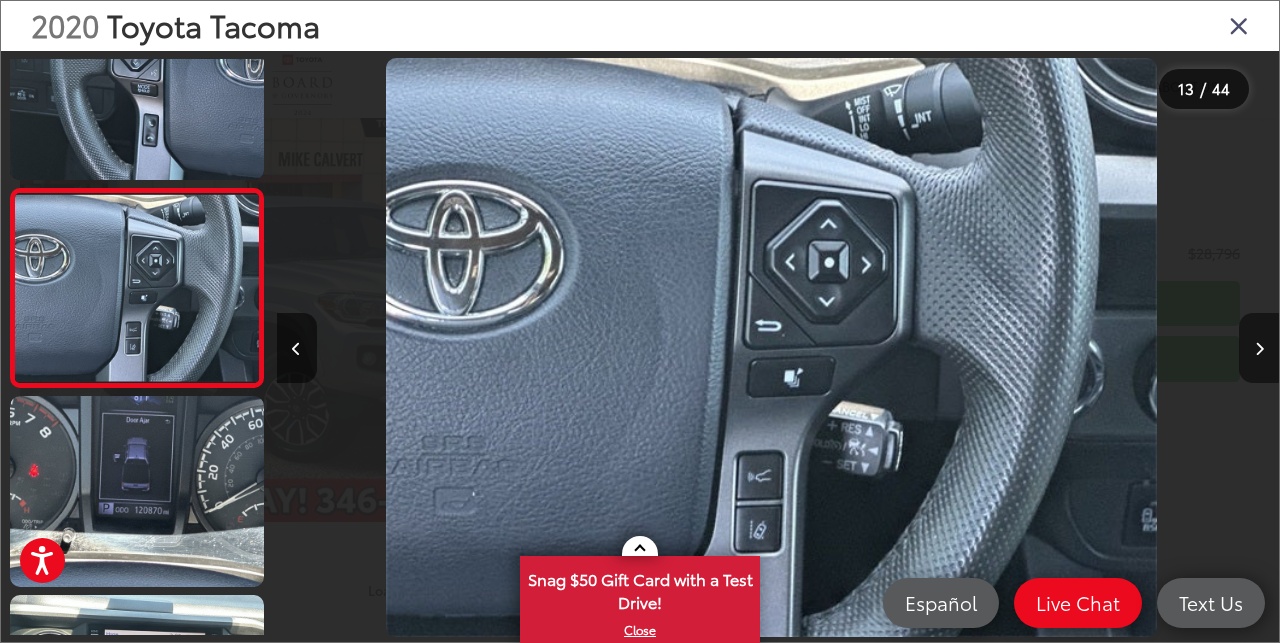 click at bounding box center (1259, 348) 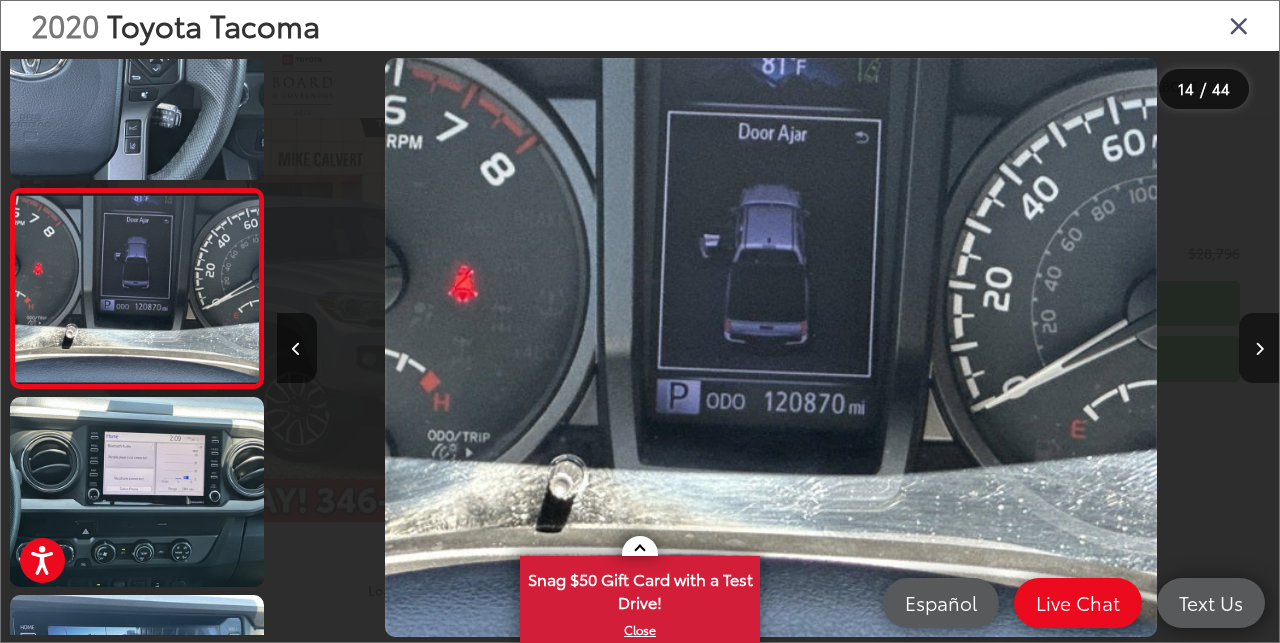 click at bounding box center (1259, 348) 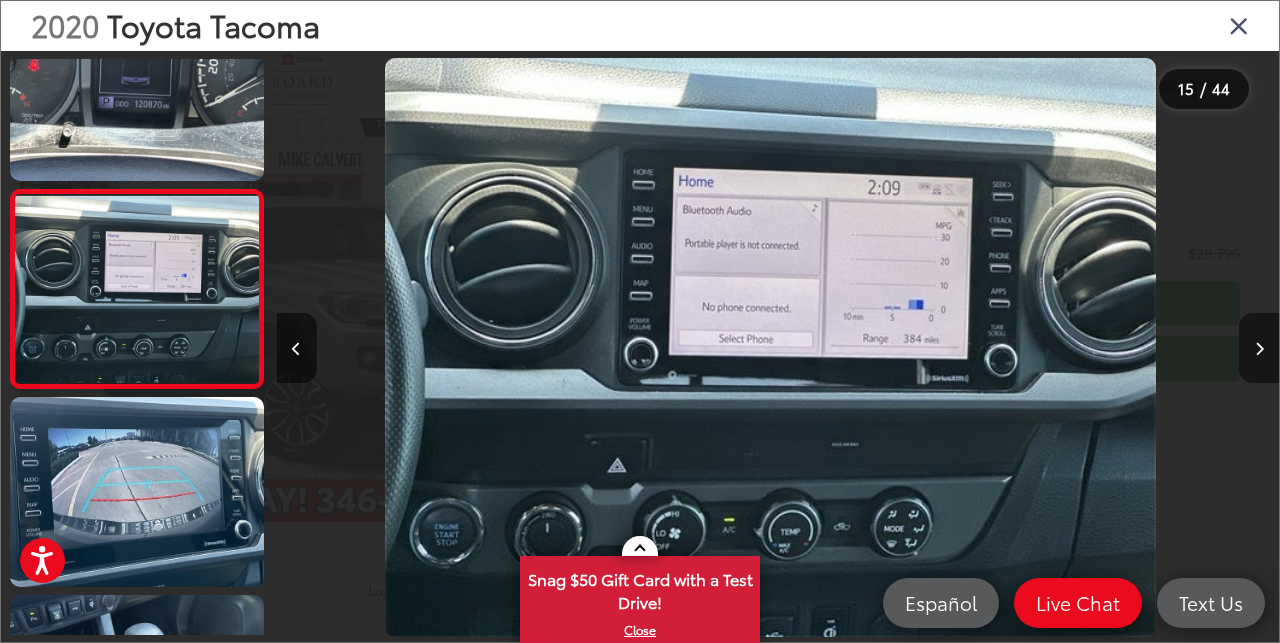 click at bounding box center (1259, 348) 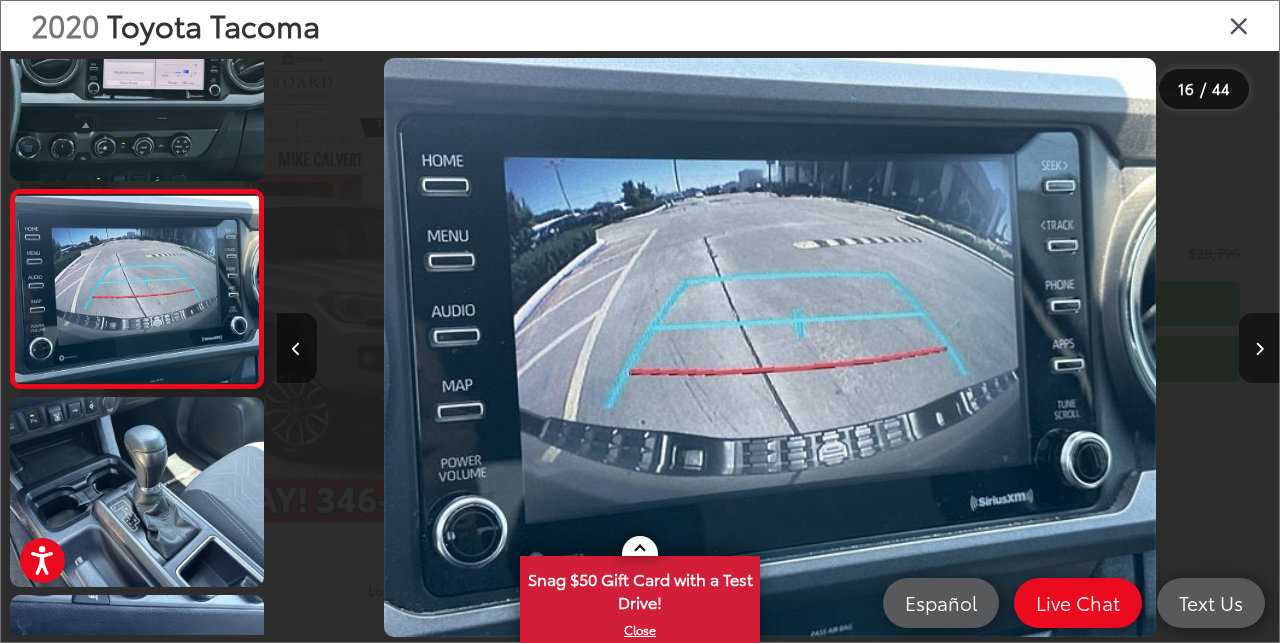 click at bounding box center (1259, 348) 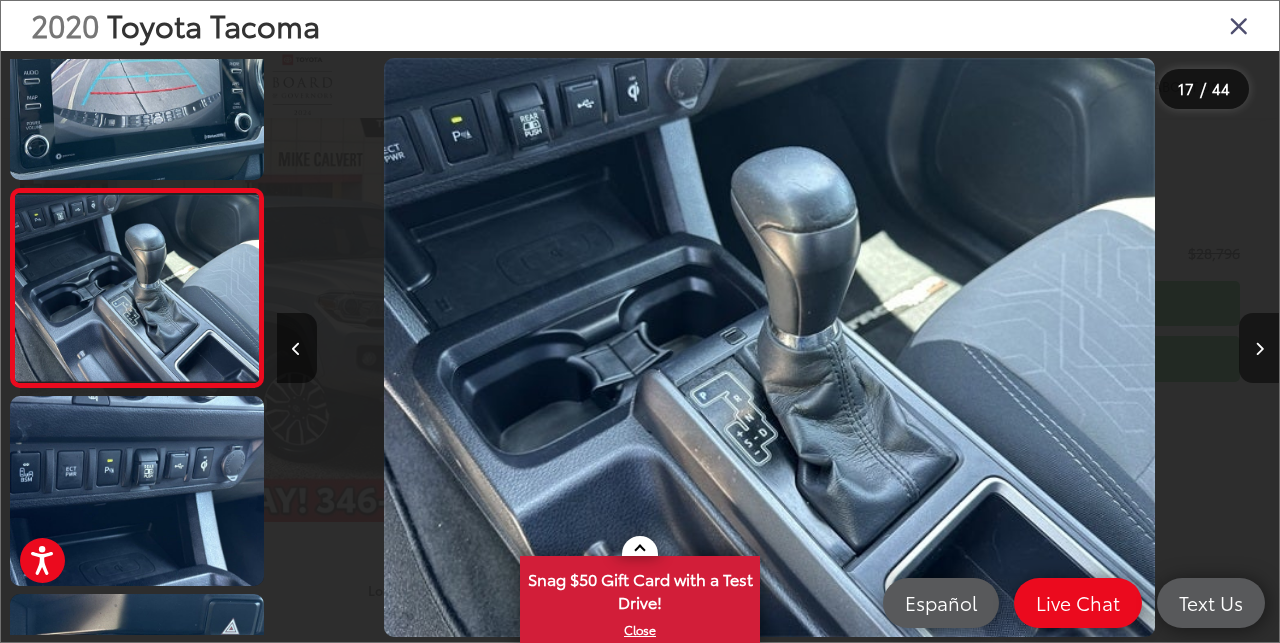 click at bounding box center [1259, 348] 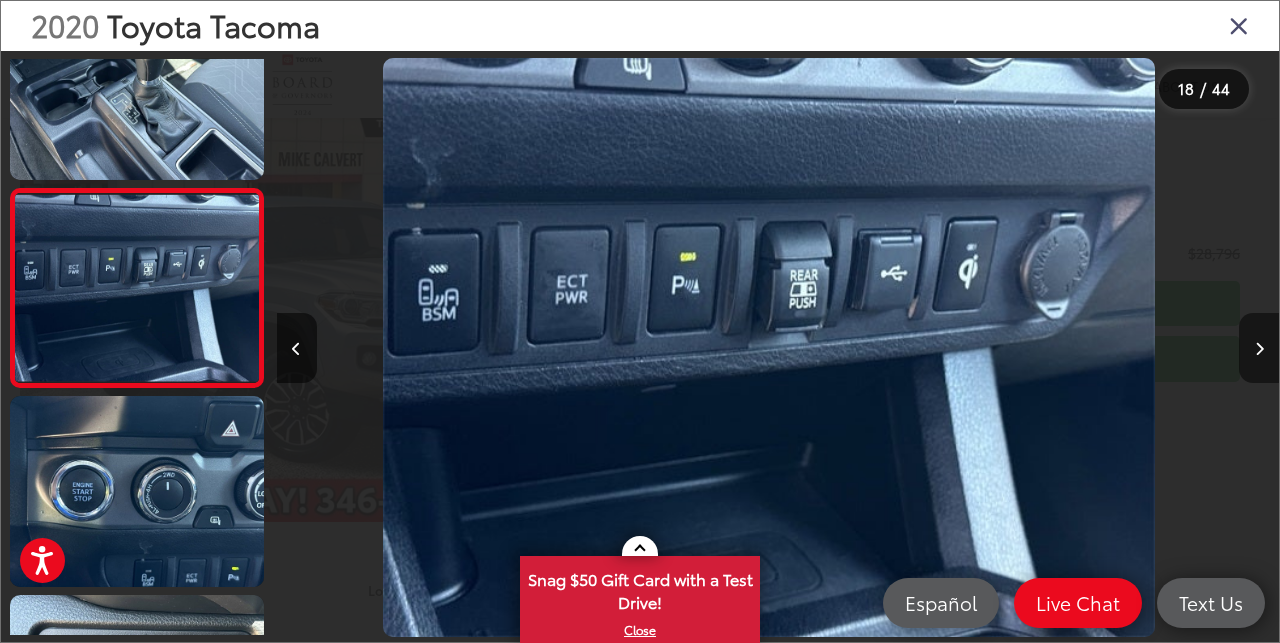 click at bounding box center (1259, 348) 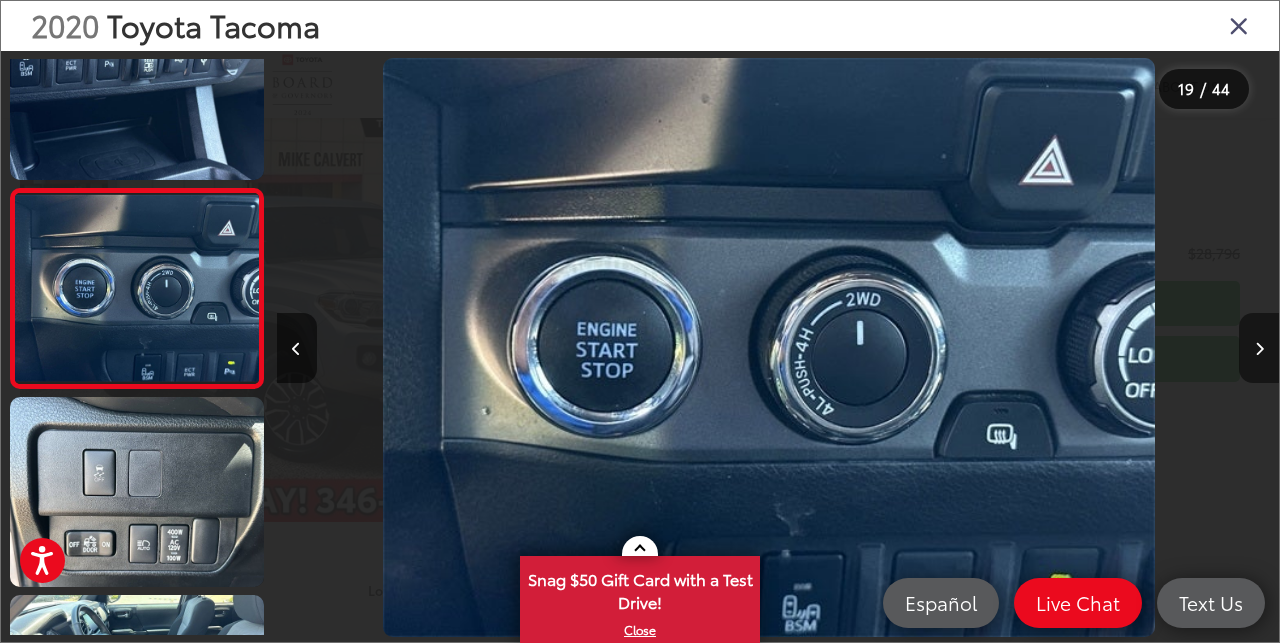 click at bounding box center (1259, 348) 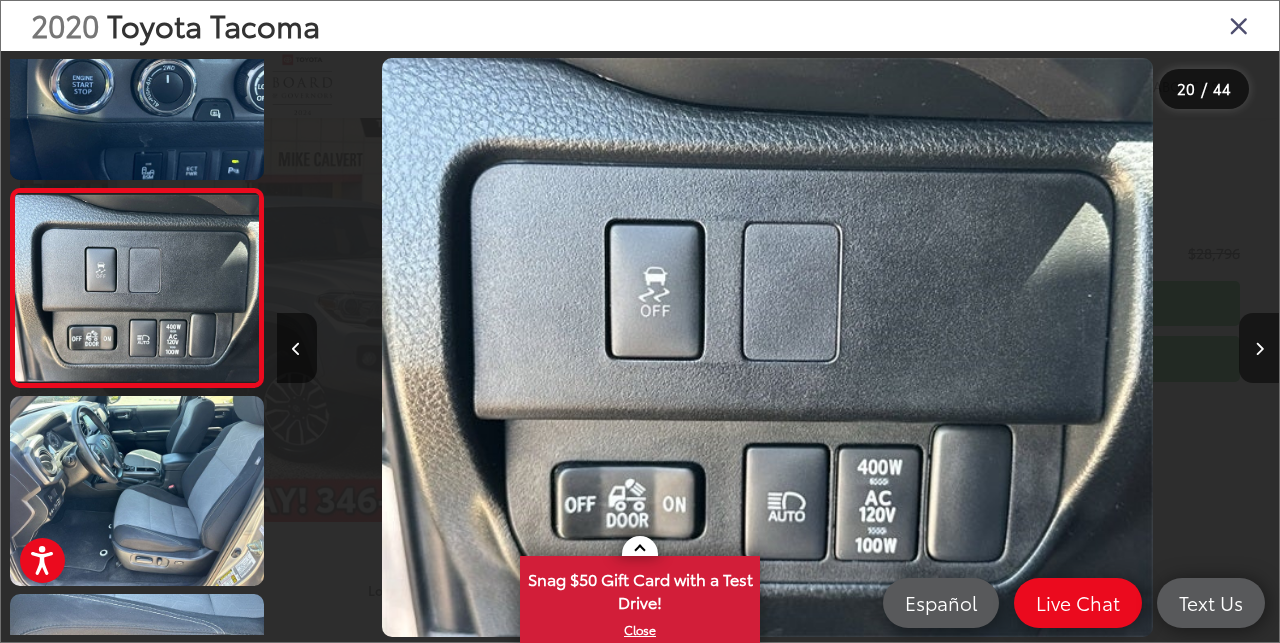 click at bounding box center [1259, 348] 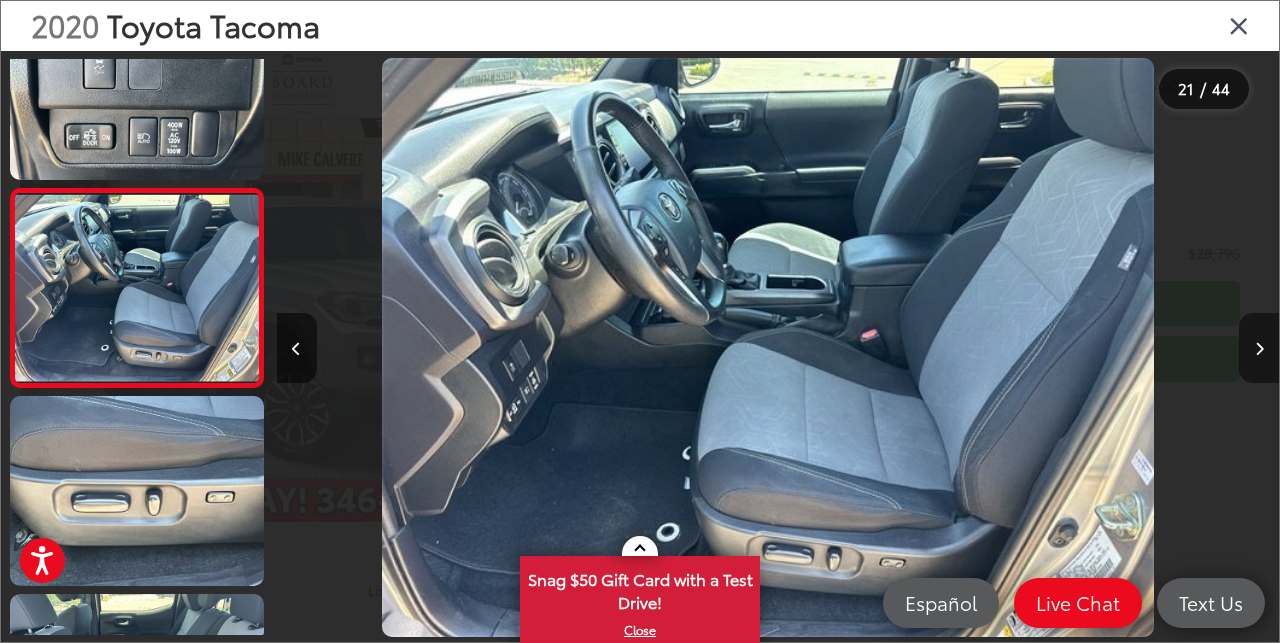 click at bounding box center [1259, 348] 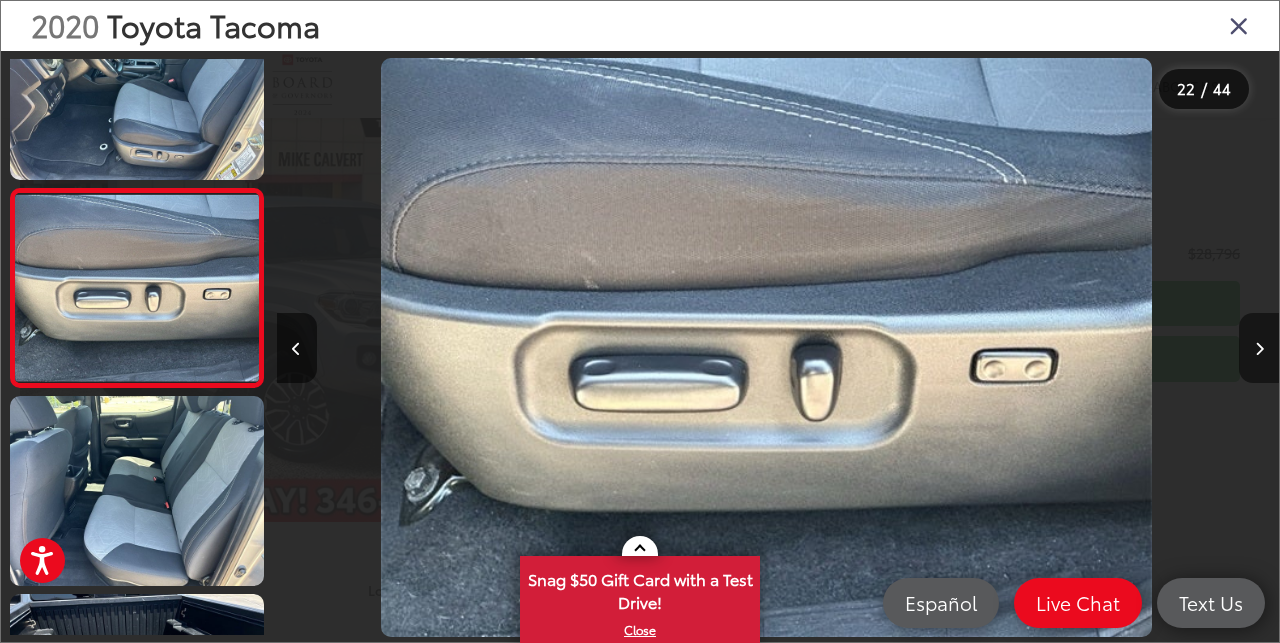 click at bounding box center [1259, 348] 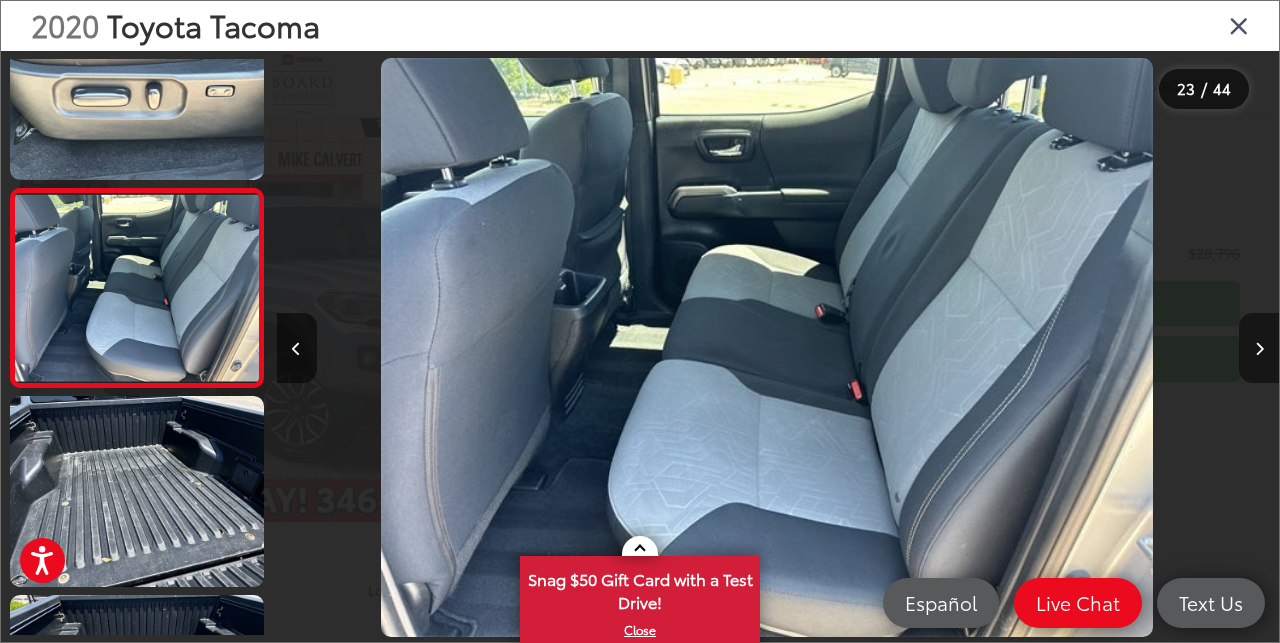 click at bounding box center [1259, 348] 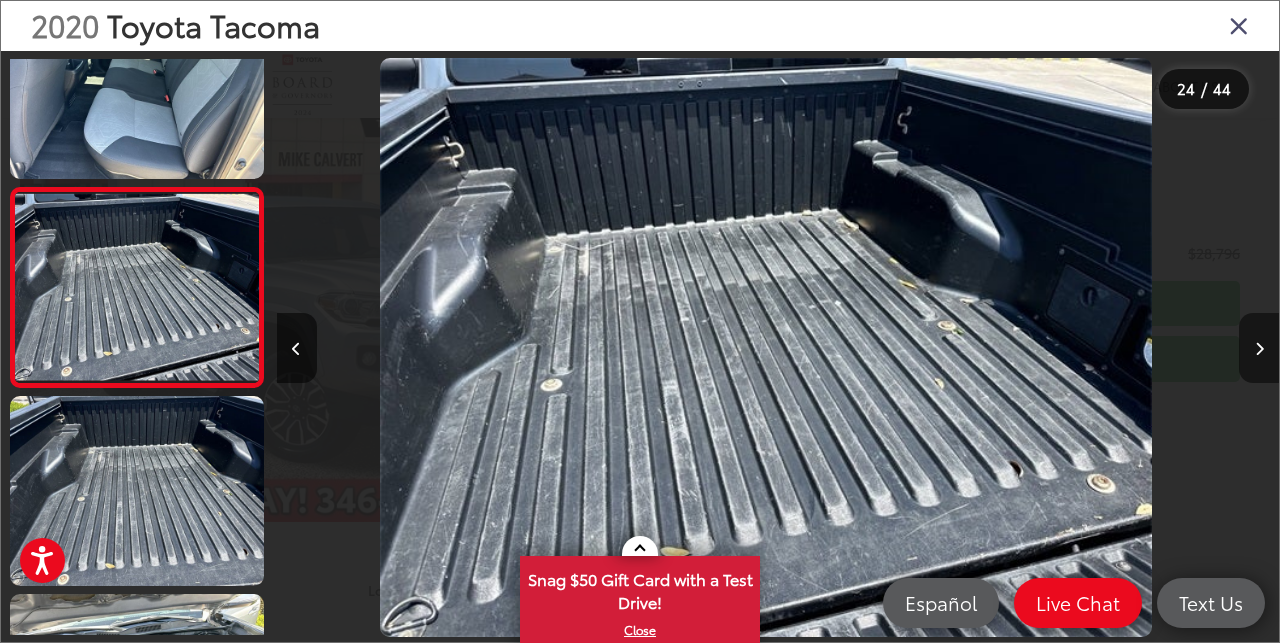 click at bounding box center [1259, 348] 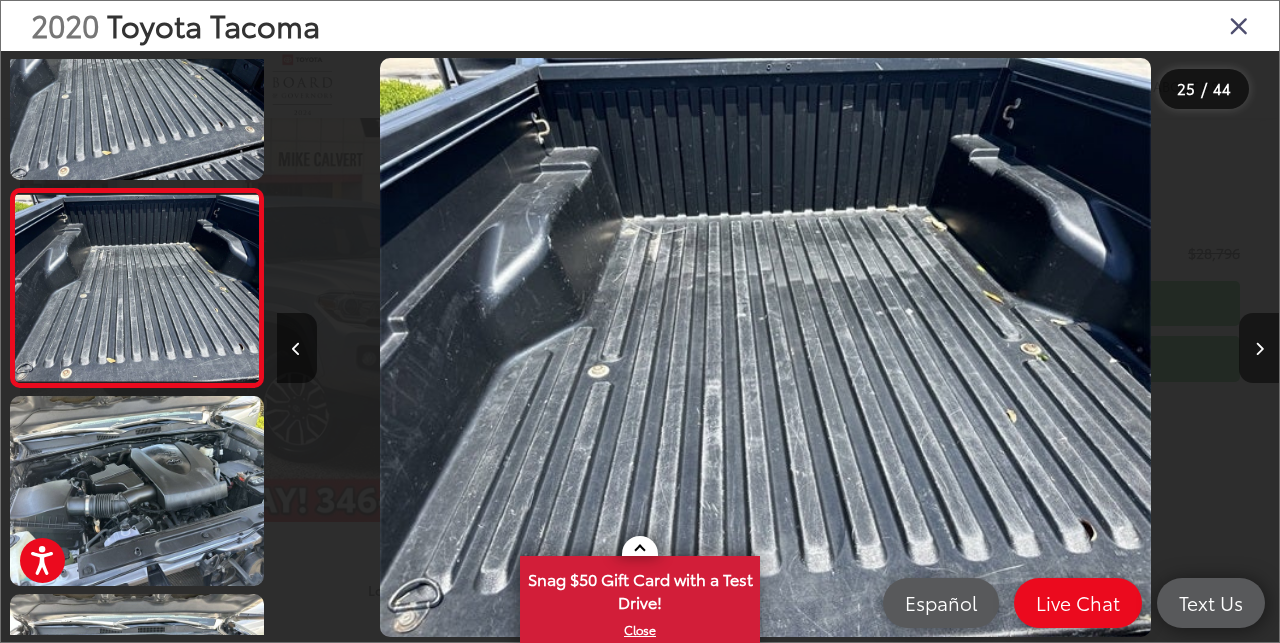 click at bounding box center (1259, 348) 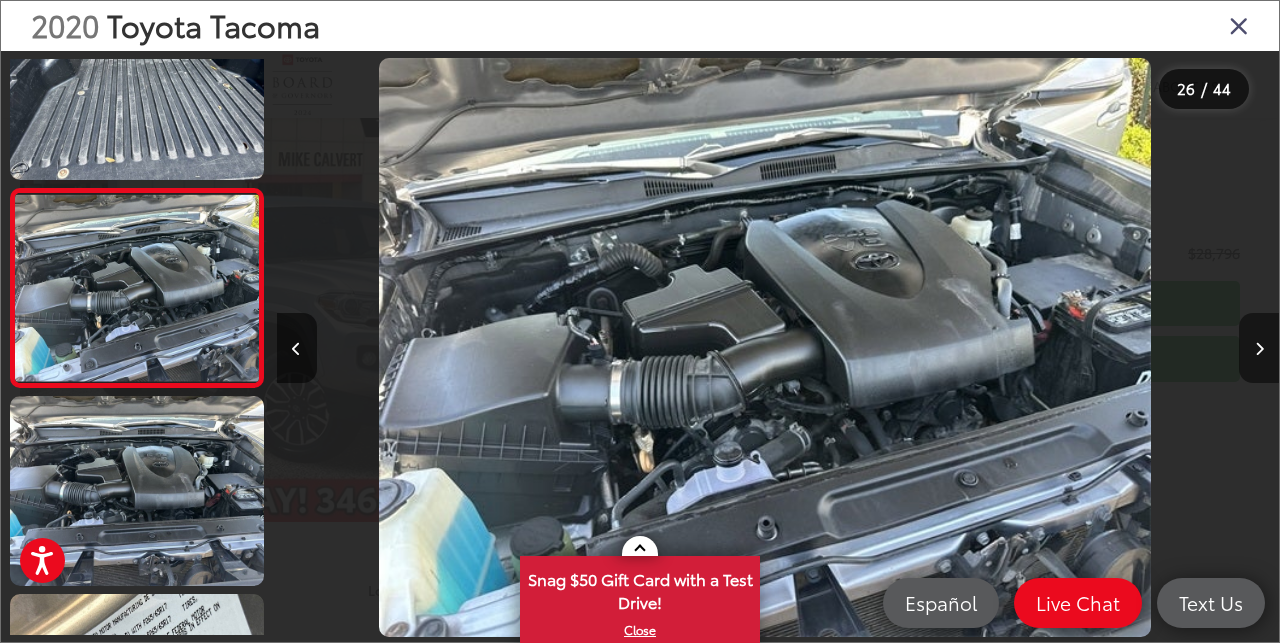 click at bounding box center (1259, 348) 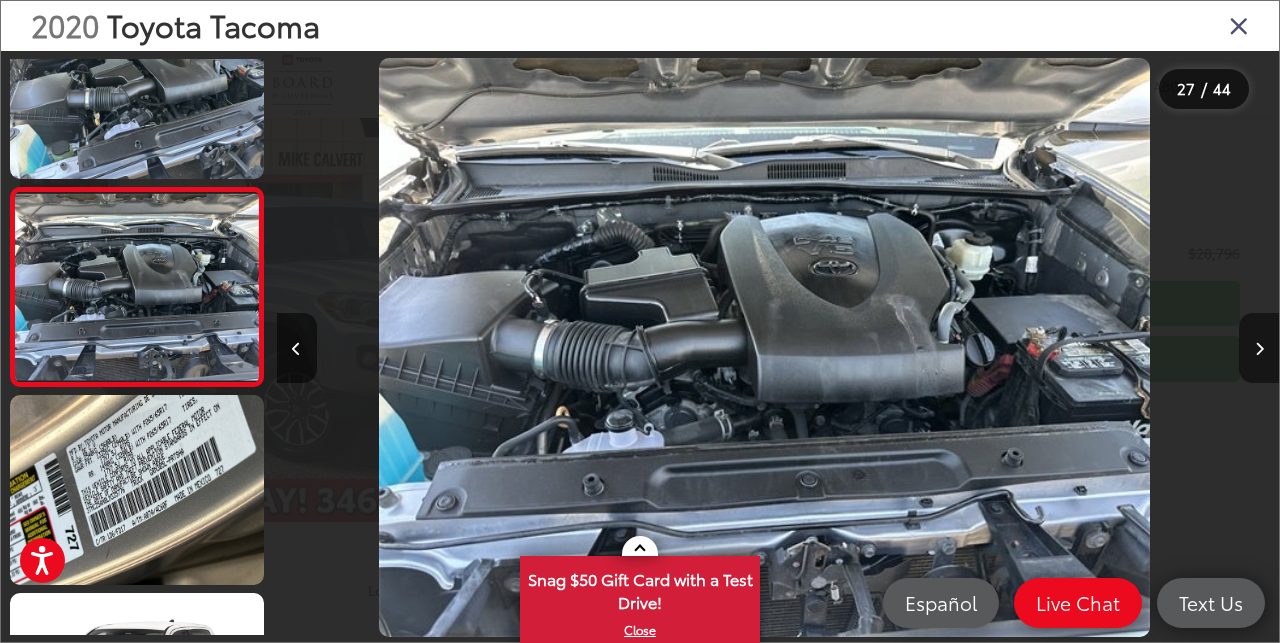 click at bounding box center (1259, 348) 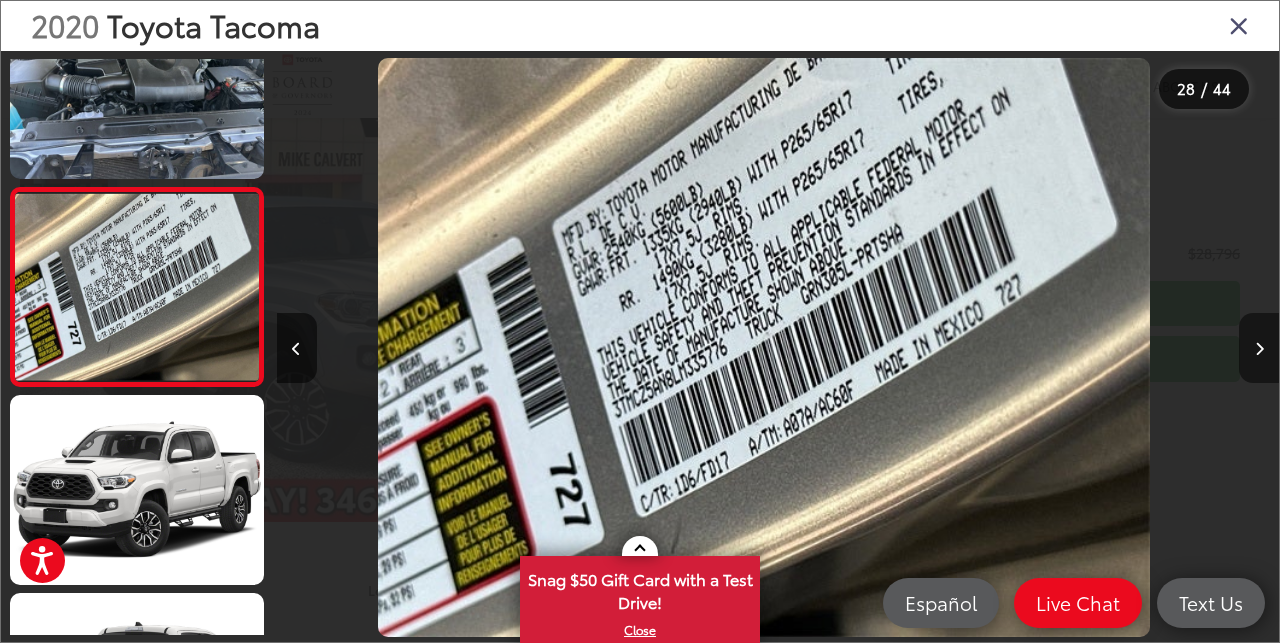click at bounding box center (1259, 348) 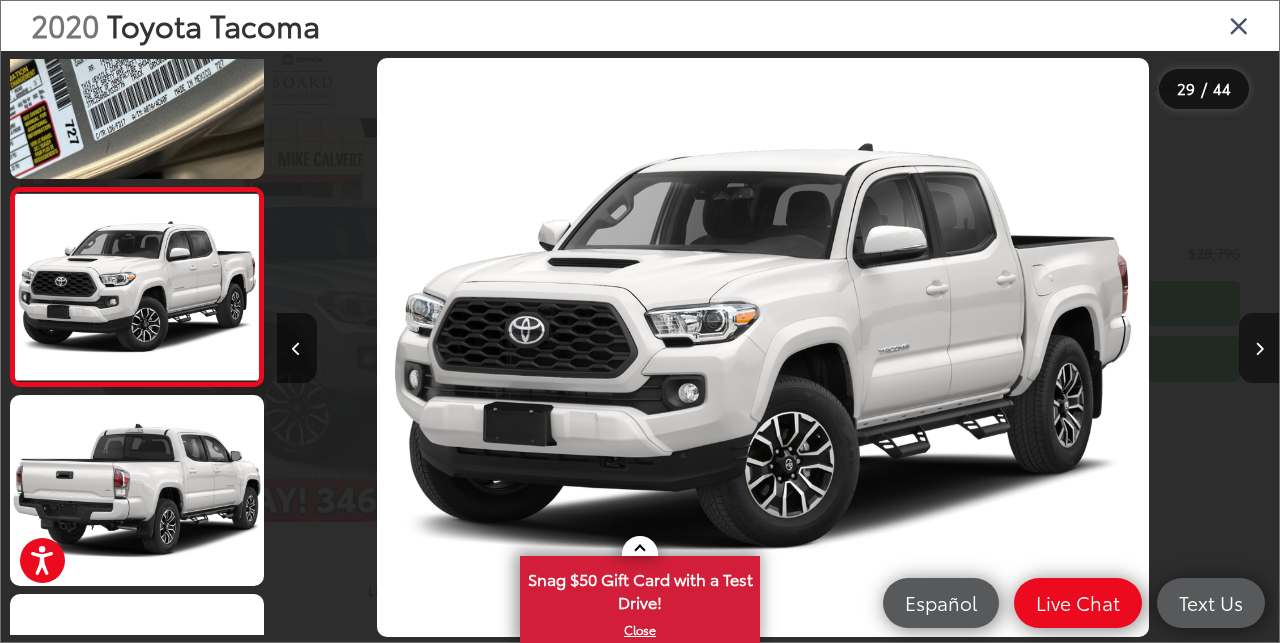 click at bounding box center (1259, 348) 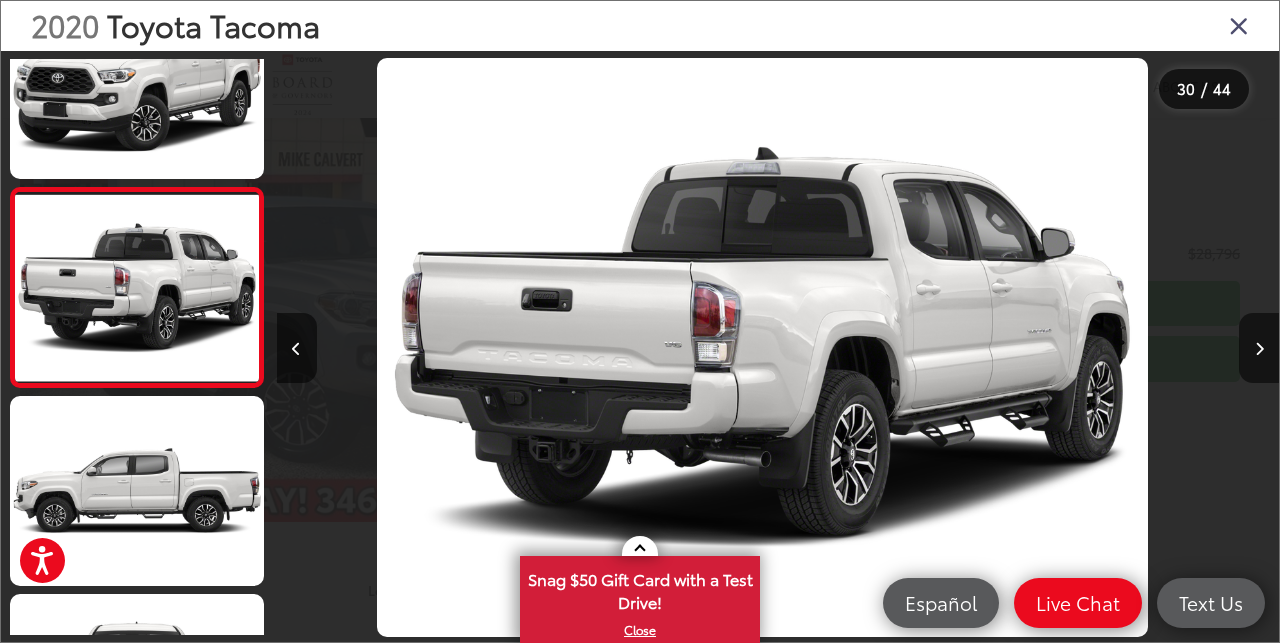 click at bounding box center (1239, 25) 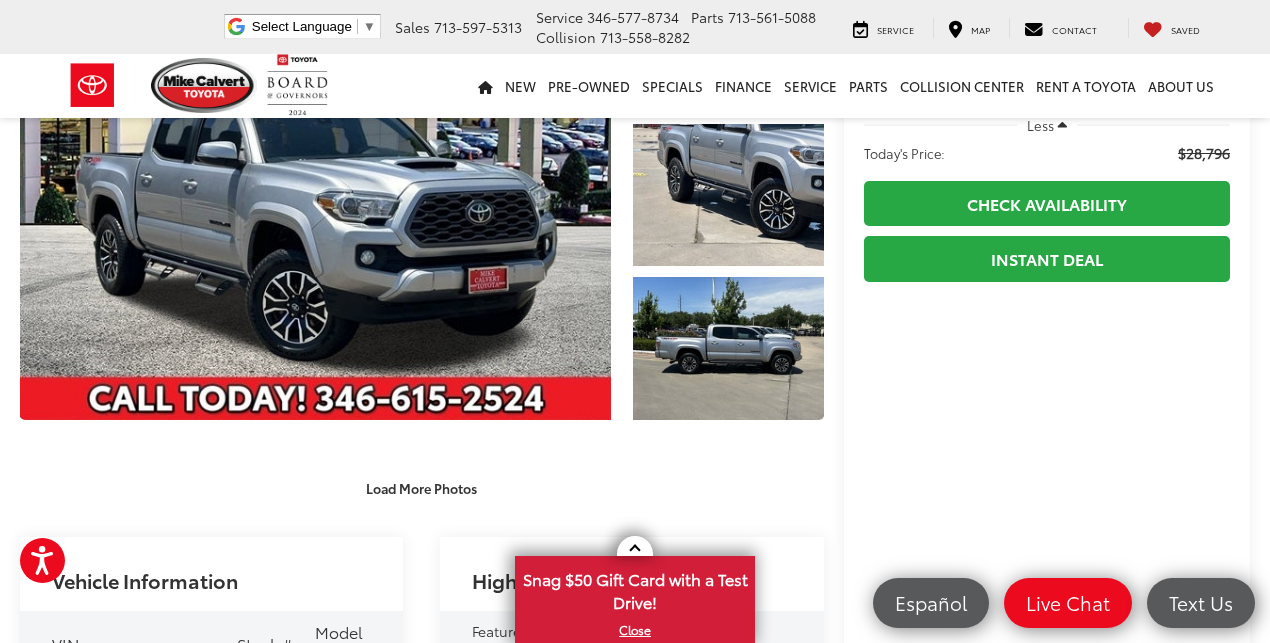 scroll, scrollTop: 89, scrollLeft: 0, axis: vertical 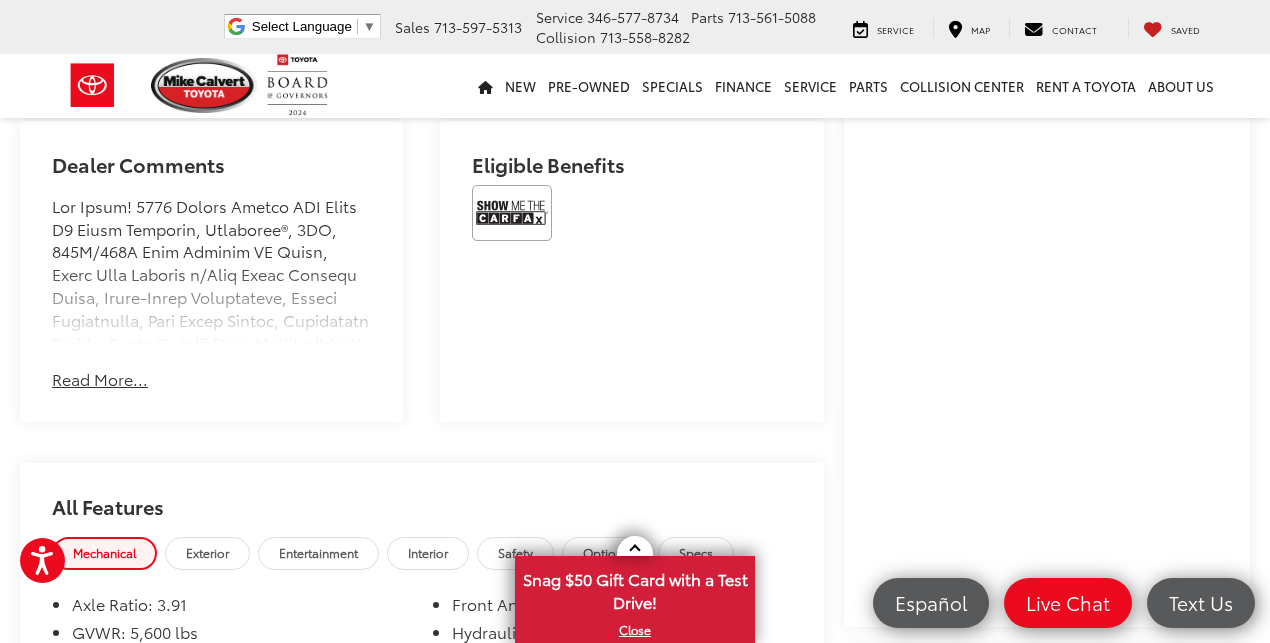 click on "Read More..." at bounding box center [100, 379] 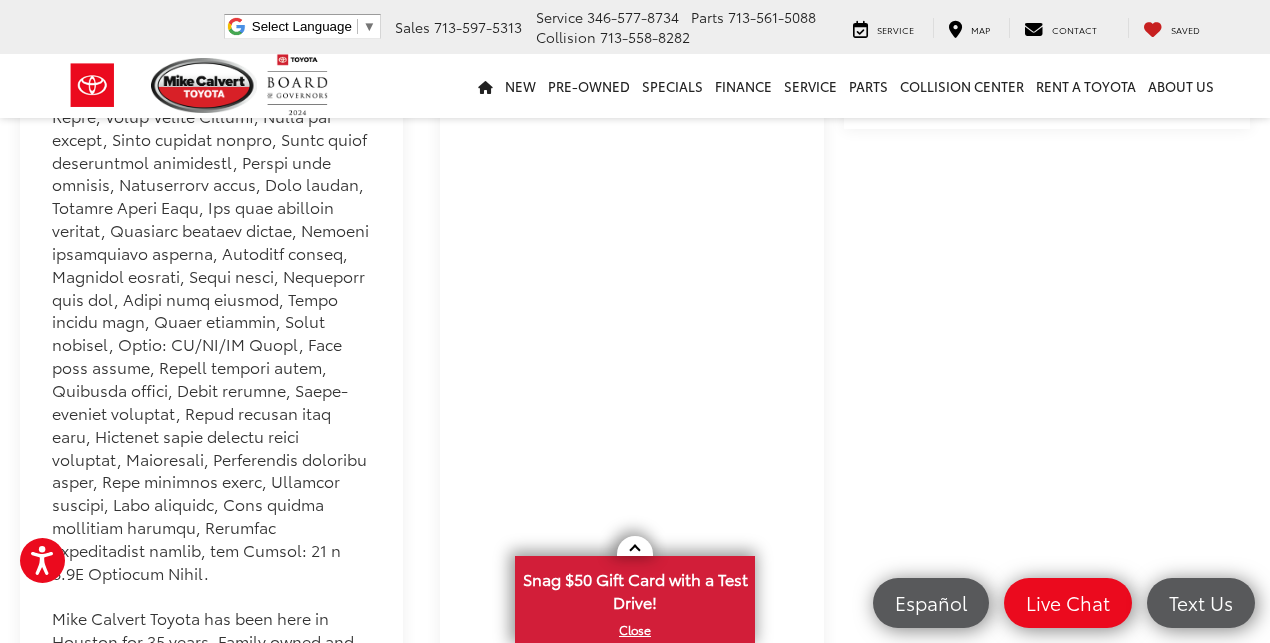 scroll, scrollTop: 2085, scrollLeft: 0, axis: vertical 